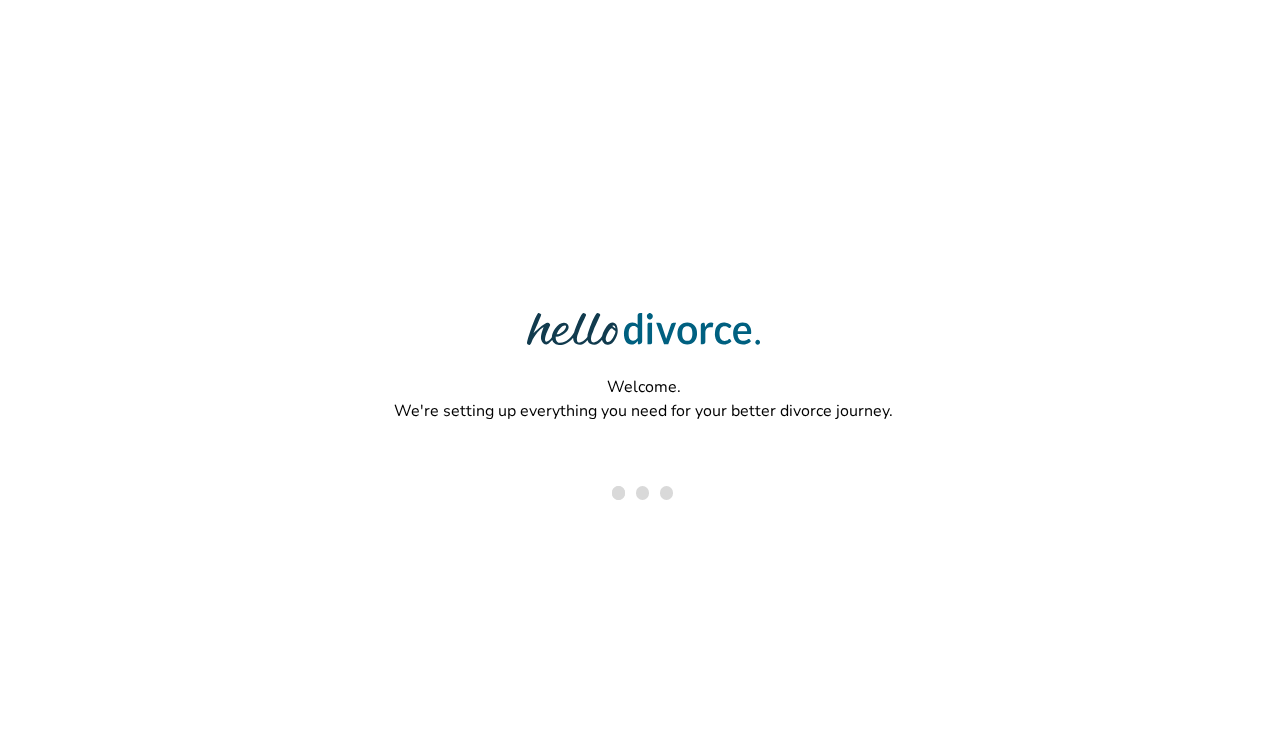 scroll, scrollTop: 0, scrollLeft: 0, axis: both 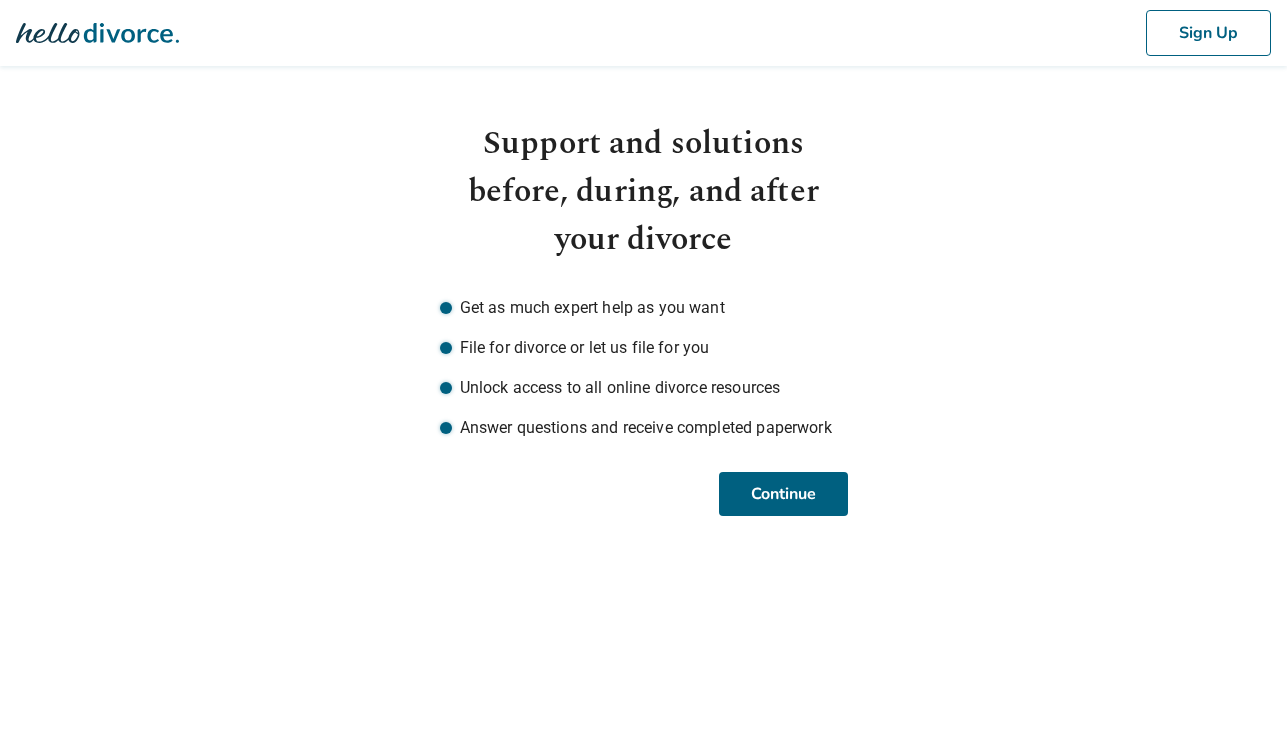 drag, startPoint x: 711, startPoint y: 373, endPoint x: 742, endPoint y: 549, distance: 178.70926 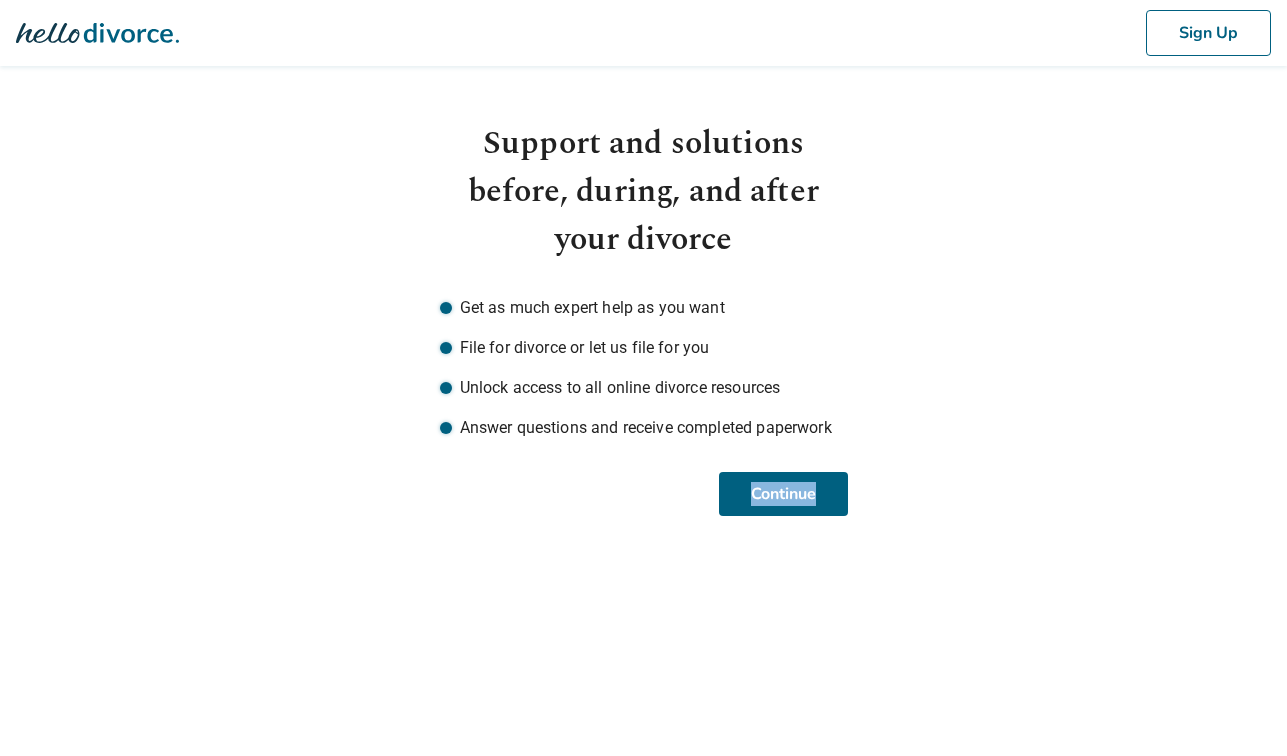 click on "Sign Up Support and solutions before, during, and after your divorce Get as much expert help as you want File for divorce or let us file for you Unlock access to all online divorce resources Answer questions and receive completed paperwork Continue" at bounding box center (643, 282) 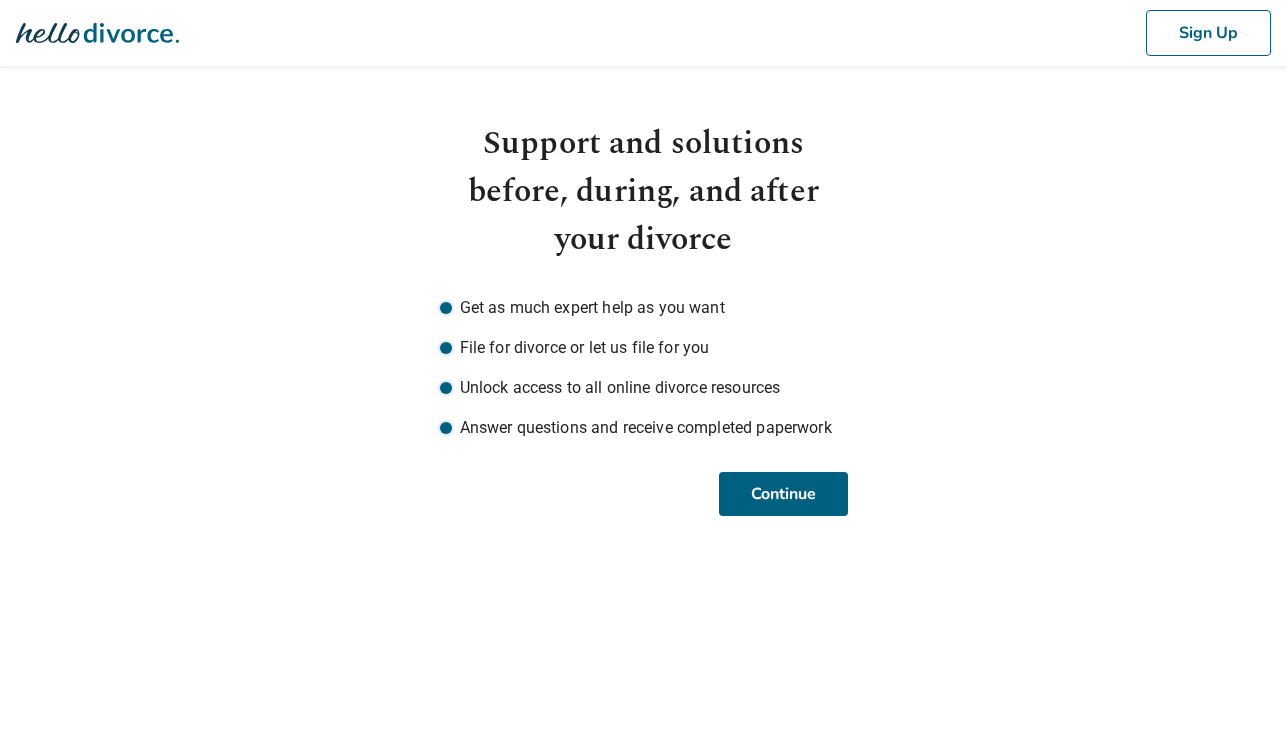 click on "Sign Up Support and solutions before, during, and after your divorce Get as much expert help as you want File for divorce or let us file for you Unlock access to all online divorce resources Answer questions and receive completed paperwork Continue" at bounding box center (643, 282) 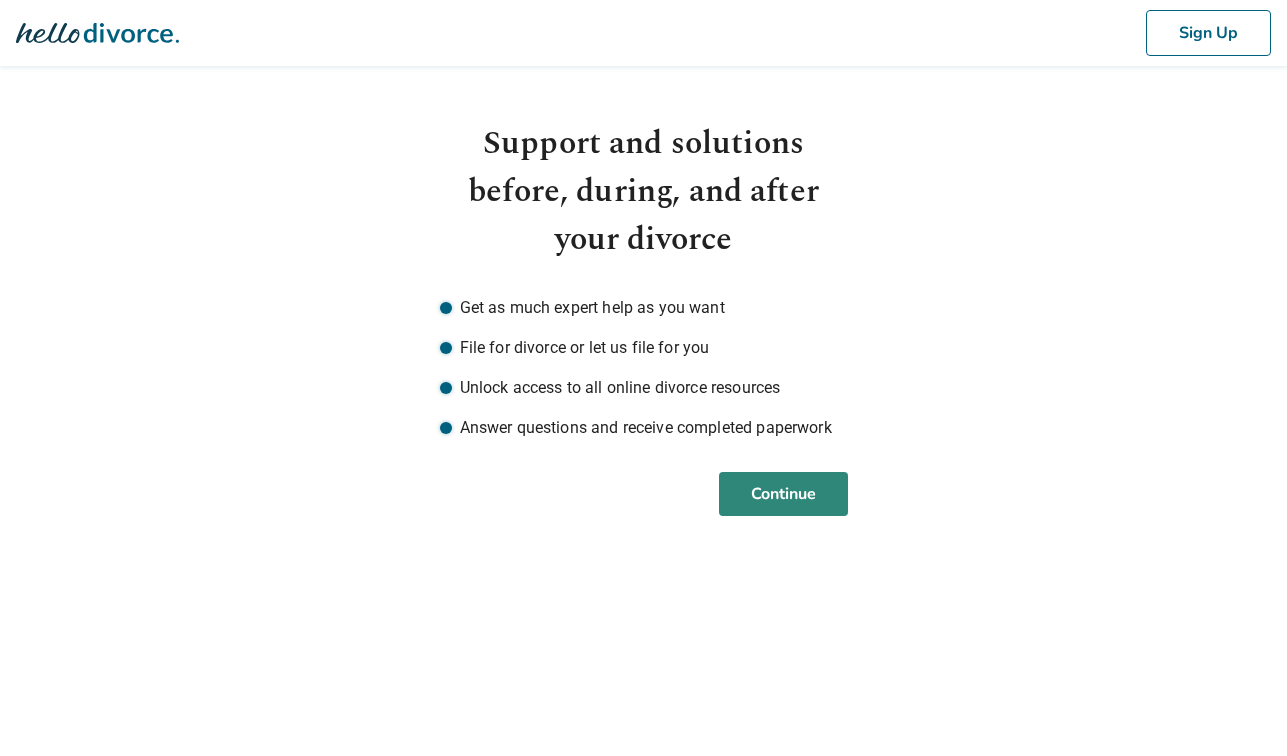 click on "Continue" at bounding box center [783, 494] 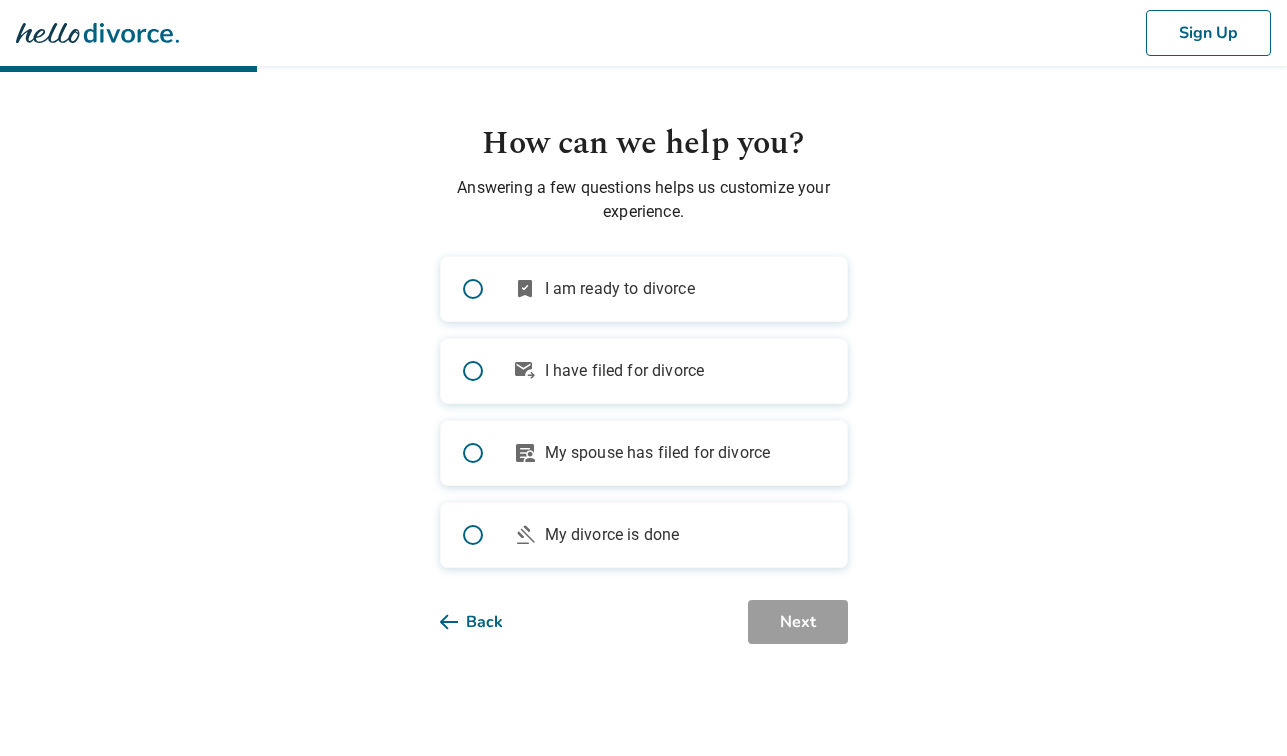 click on "I am ready to divorce" at bounding box center [620, 289] 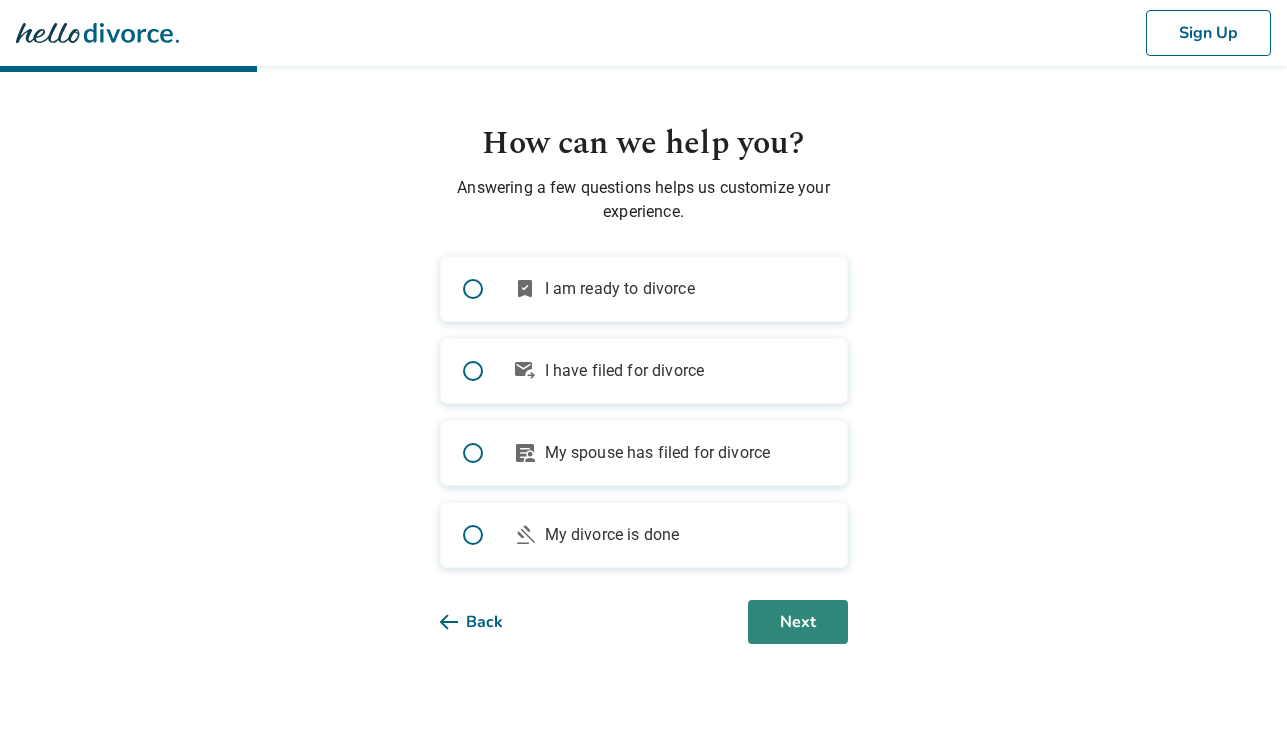 click on "Next" at bounding box center [798, 622] 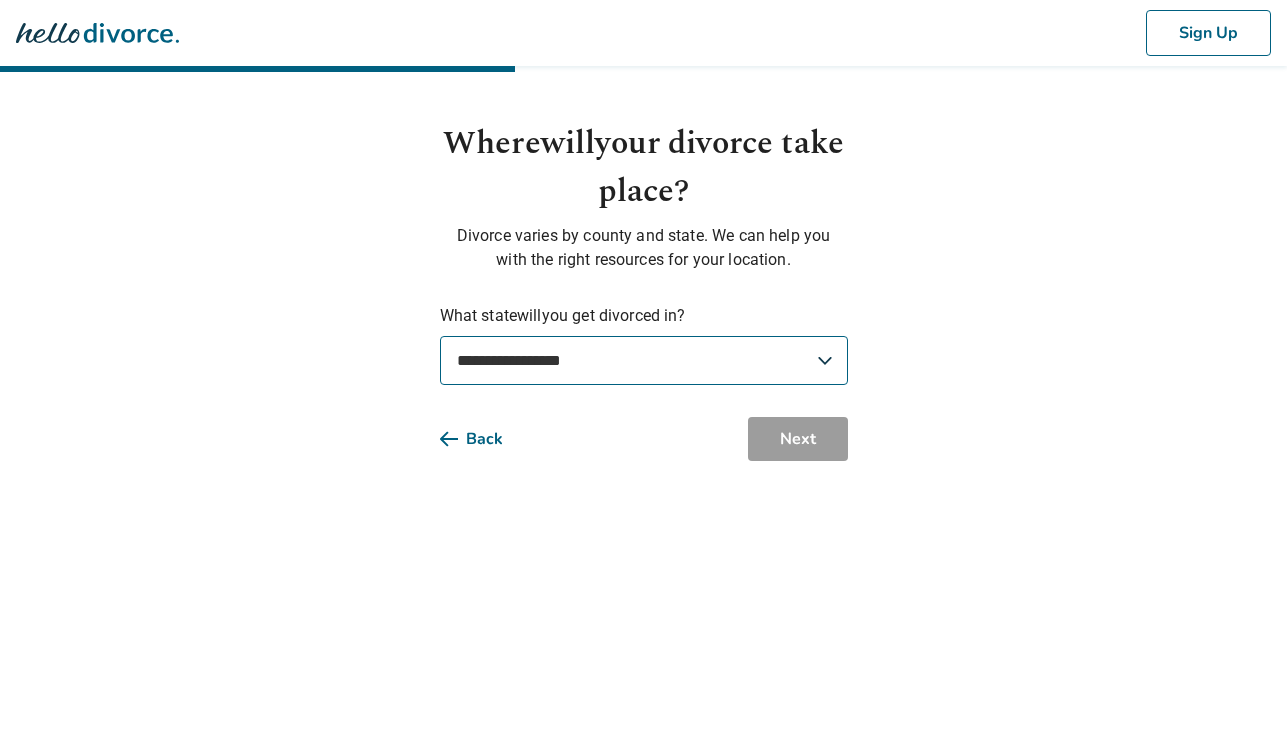 click on "**********" at bounding box center (644, 360) 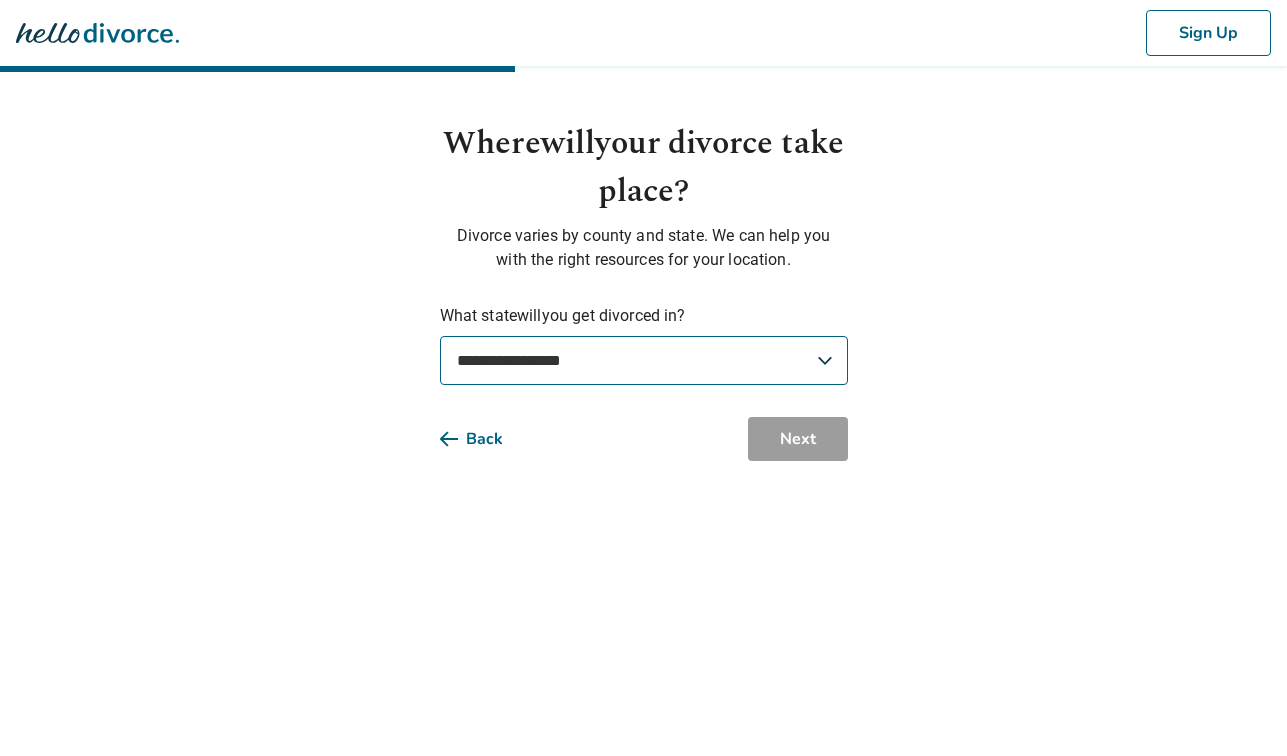 select on "**" 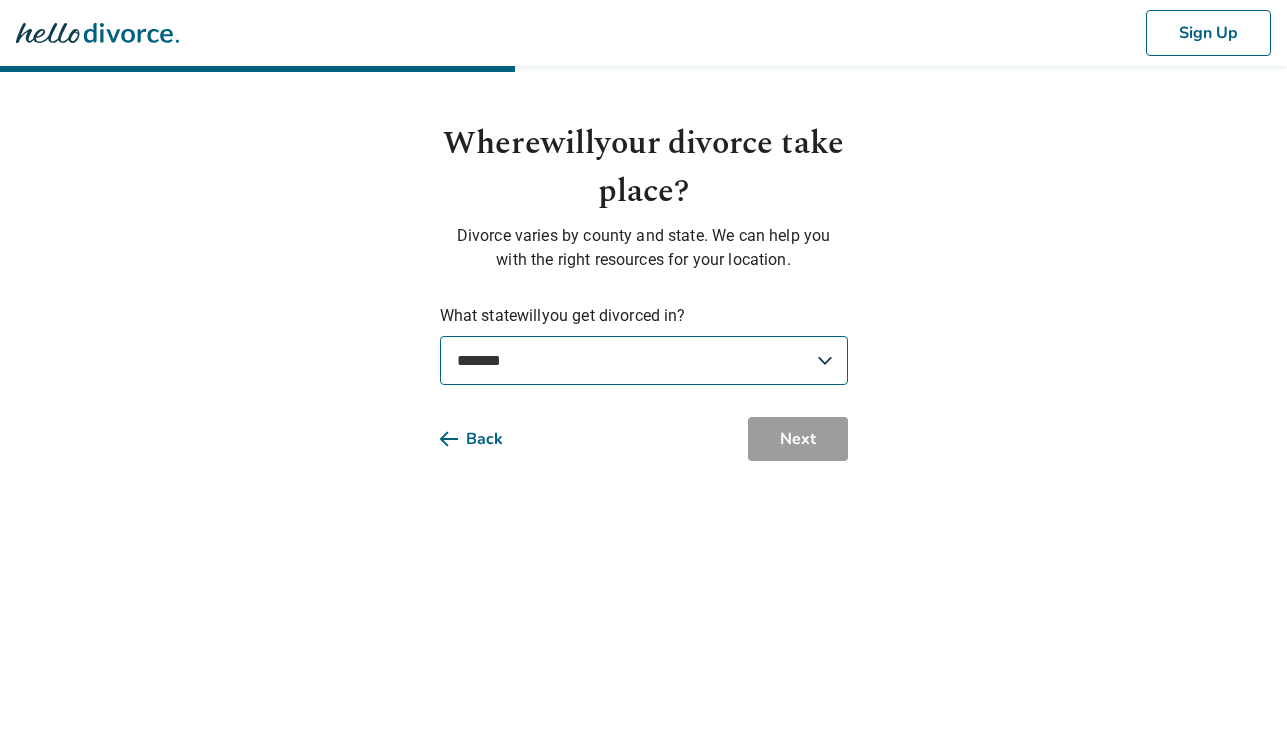 click on "**********" at bounding box center (644, 360) 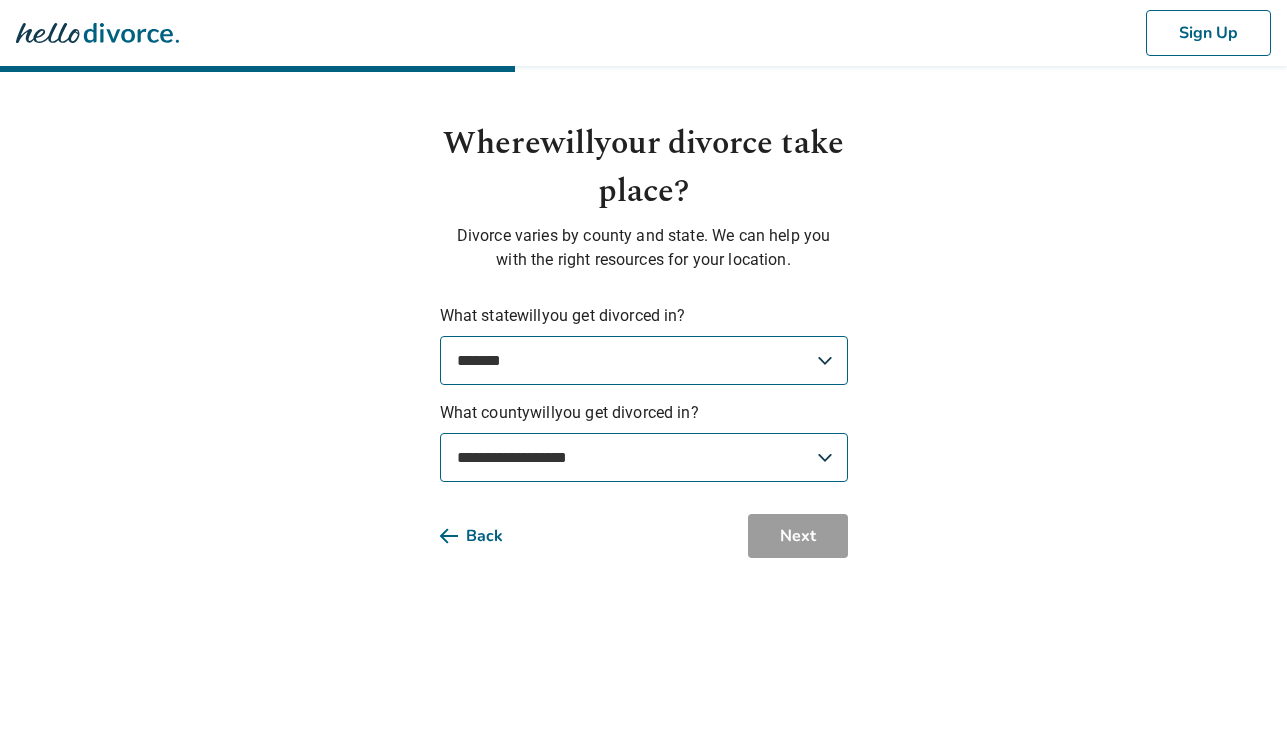 click on "**********" at bounding box center (644, 457) 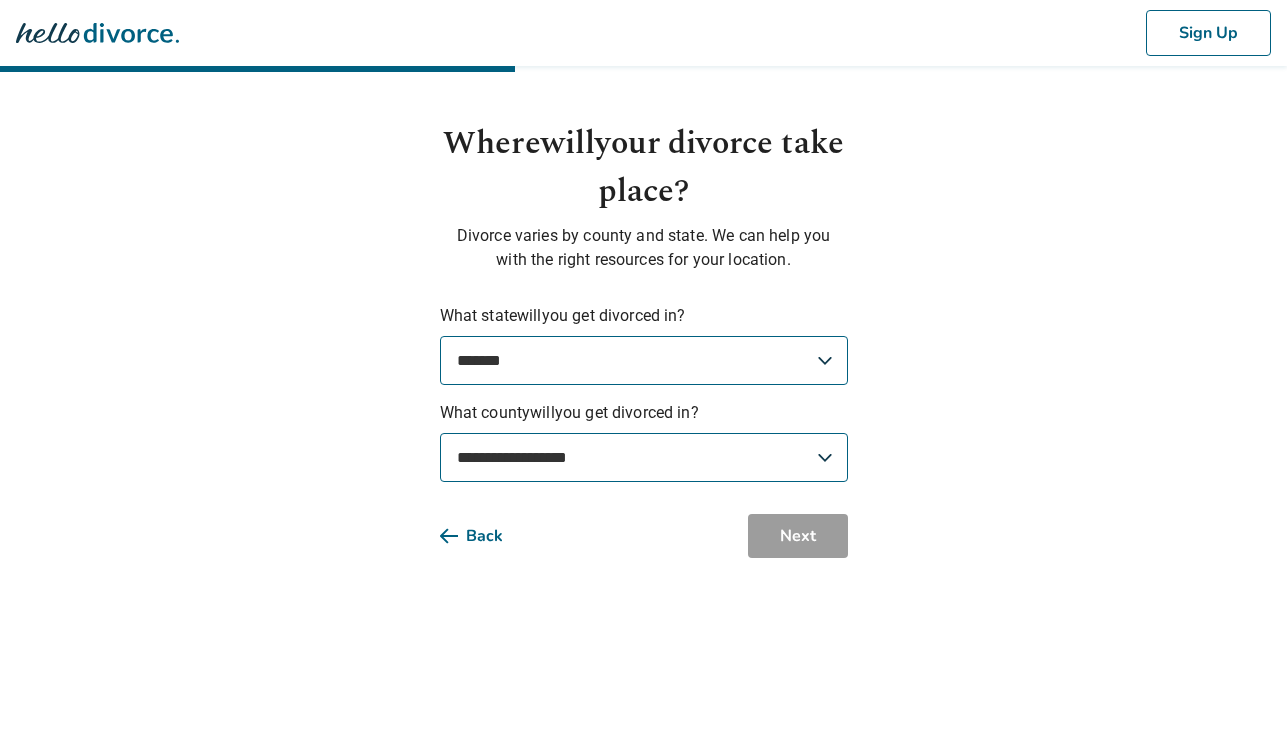 select on "**********" 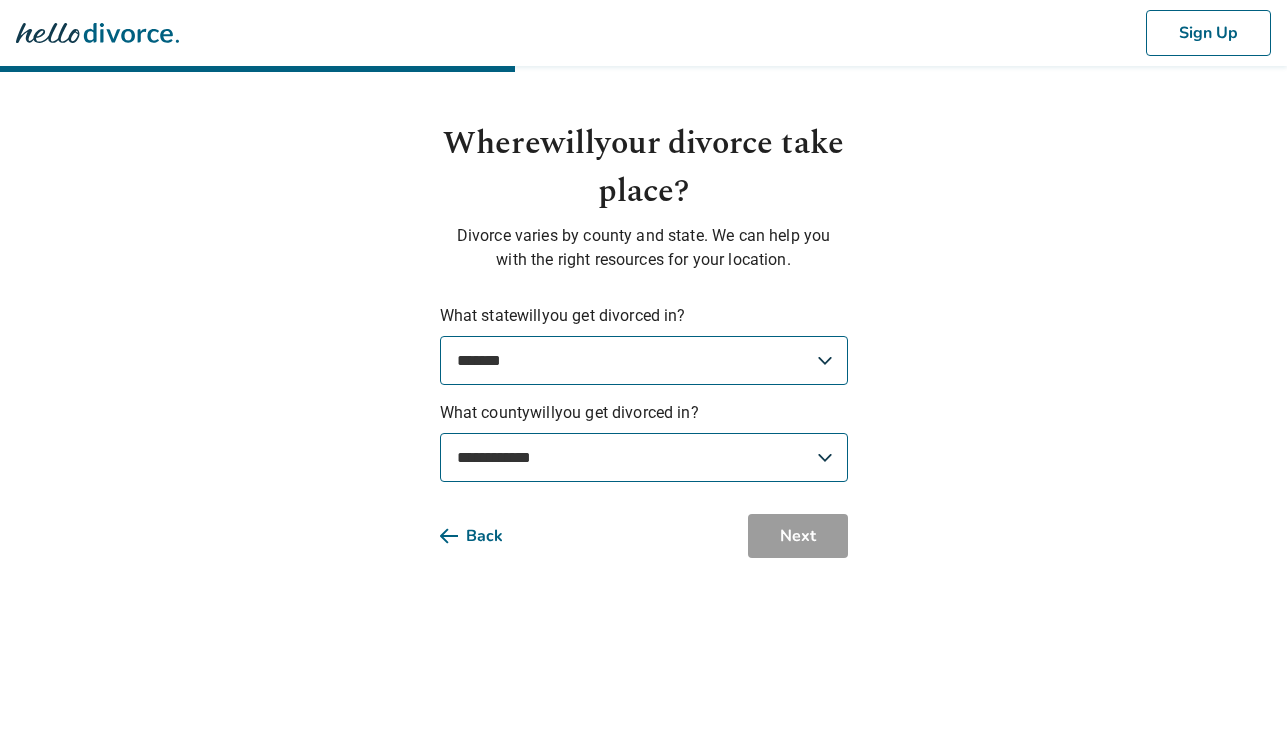 click on "**********" at bounding box center [644, 457] 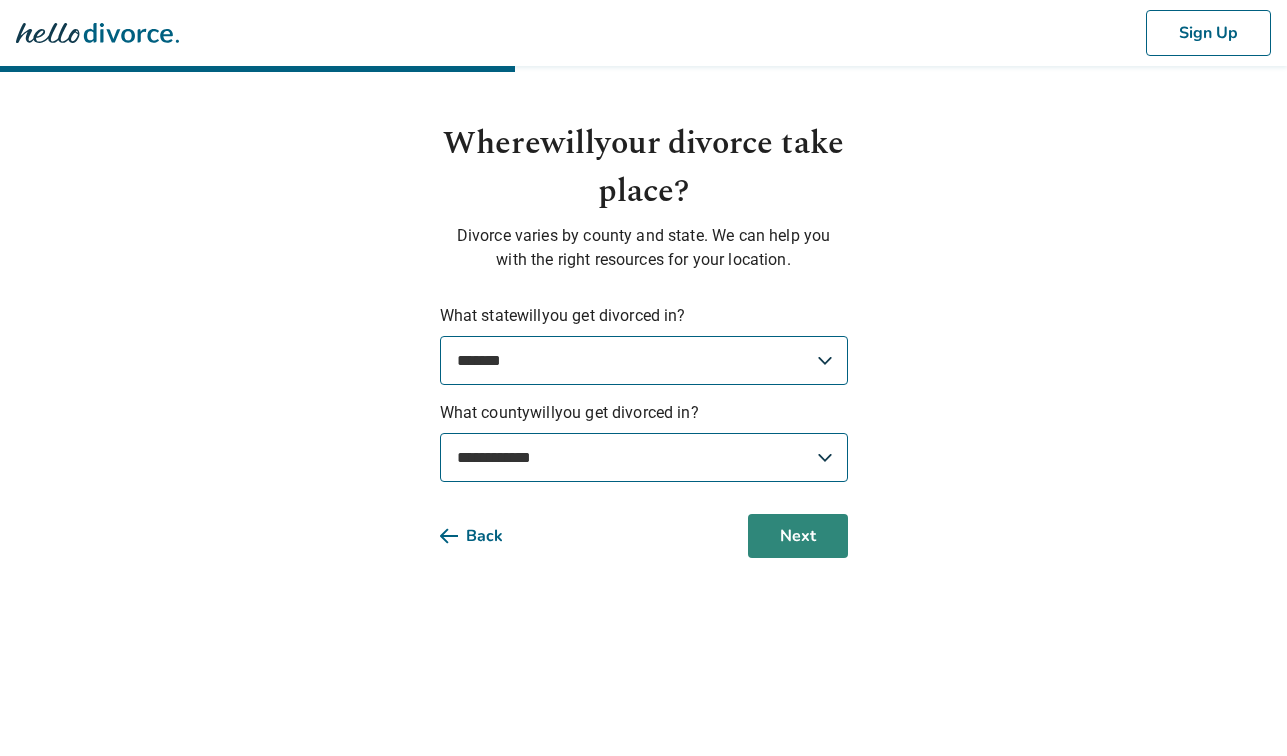 click on "Next" at bounding box center [798, 536] 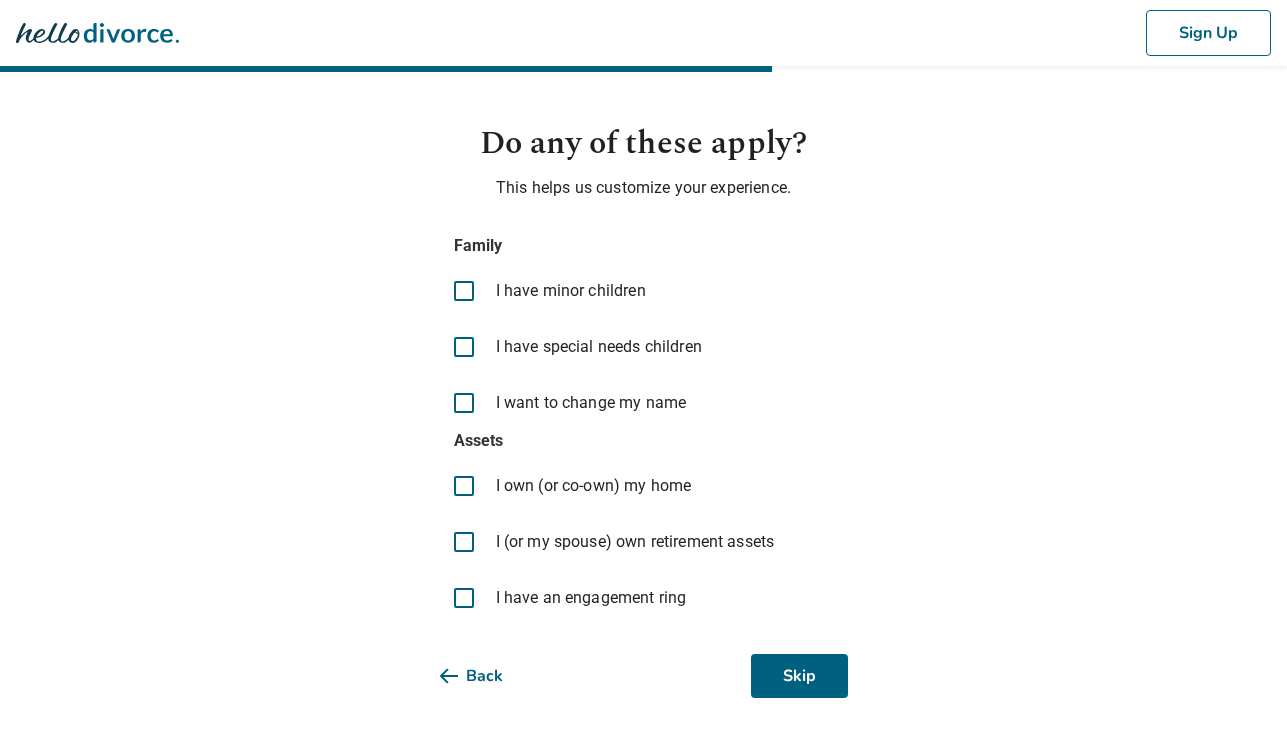 click at bounding box center (464, 403) 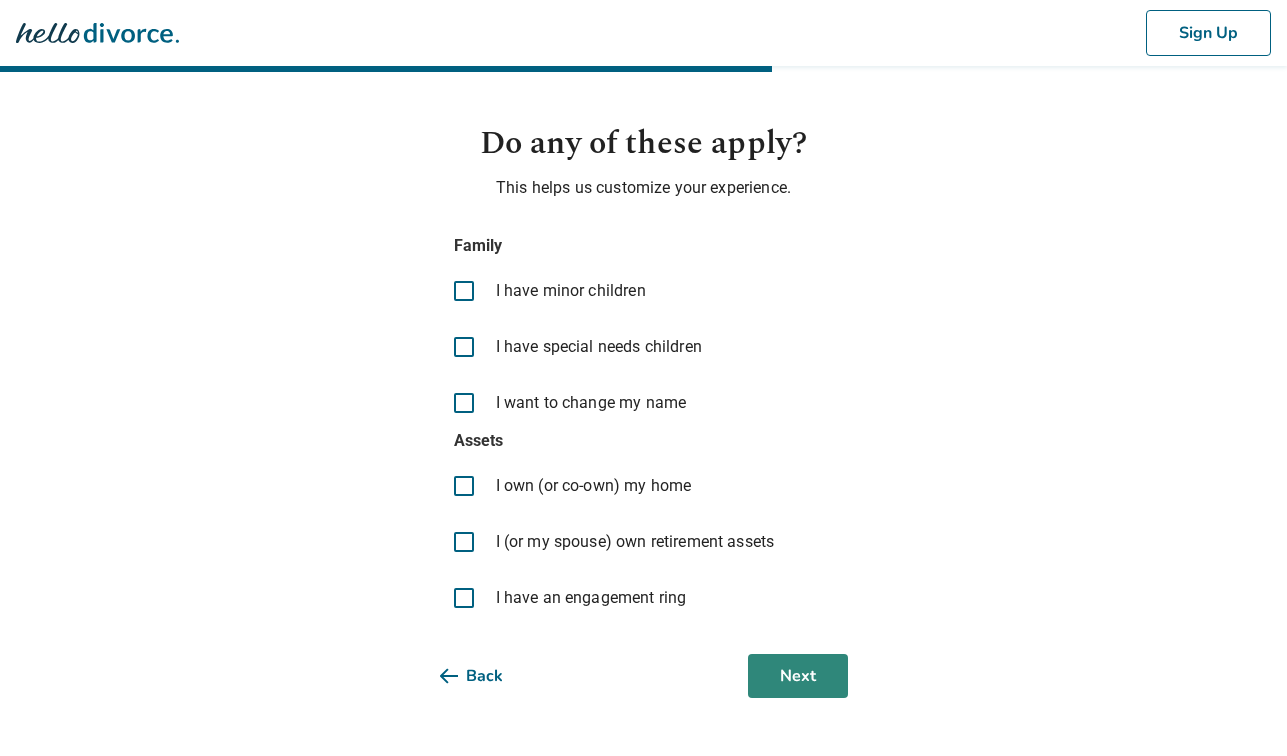 click on "Next" at bounding box center [798, 676] 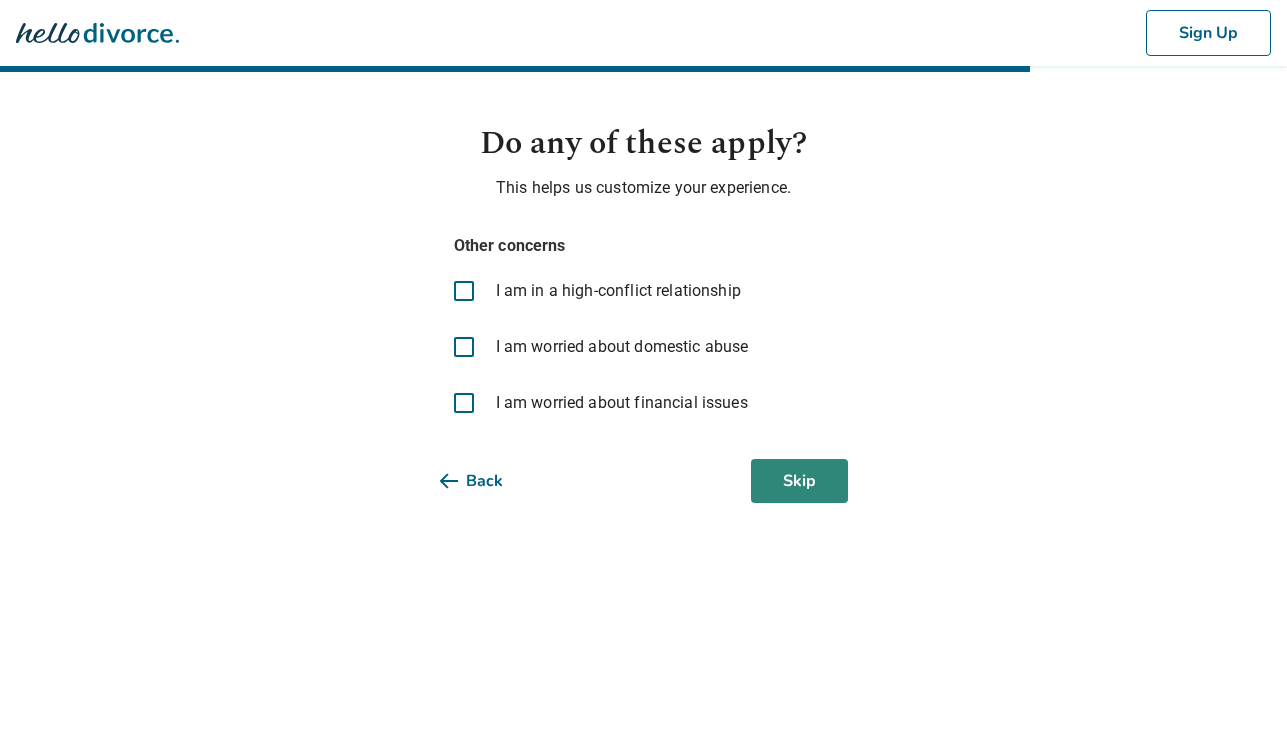 click on "Skip" at bounding box center (799, 481) 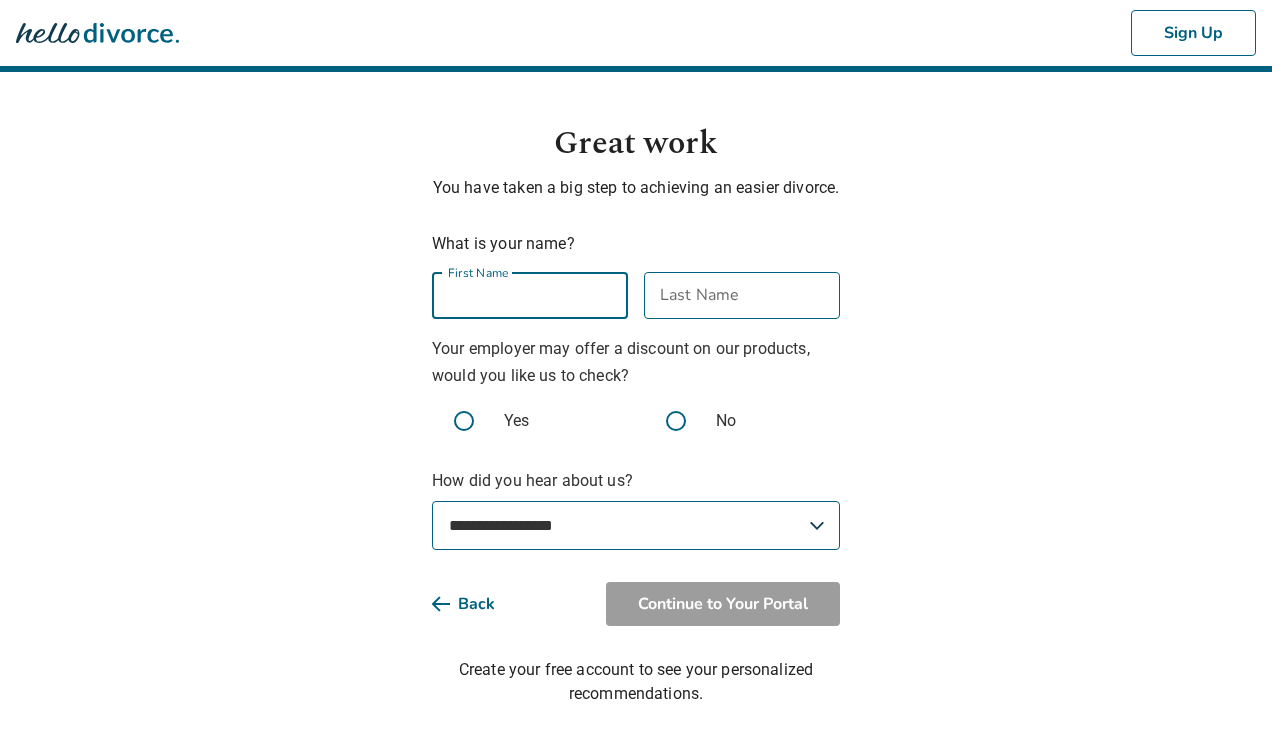 click on "First Name" at bounding box center (530, 295) 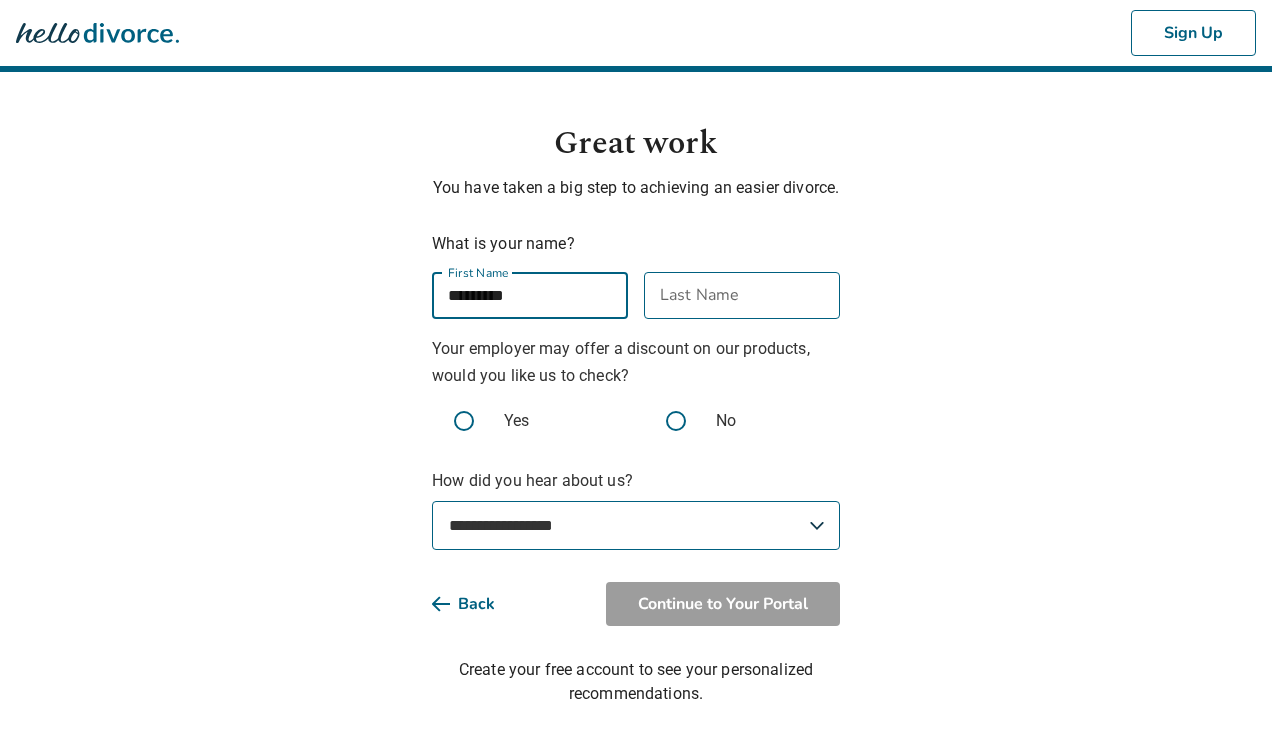drag, startPoint x: 539, startPoint y: 324, endPoint x: 387, endPoint y: 318, distance: 152.11838 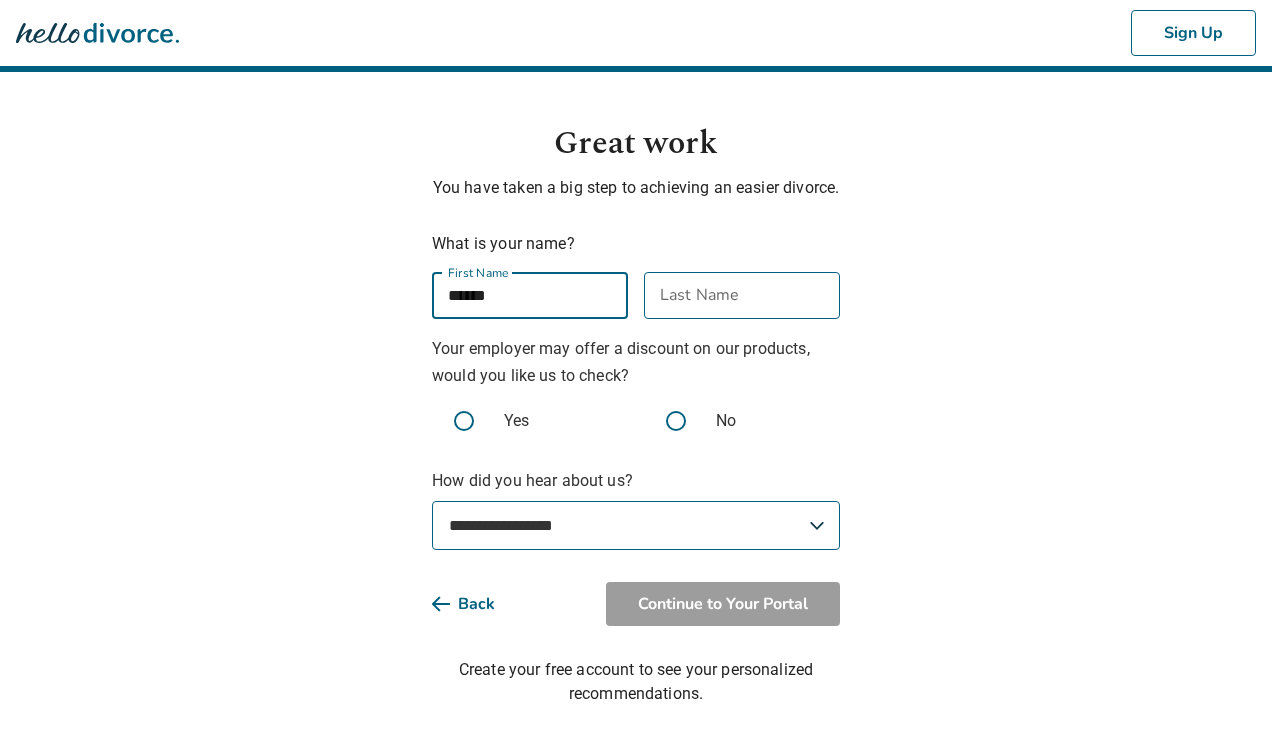 type on "******" 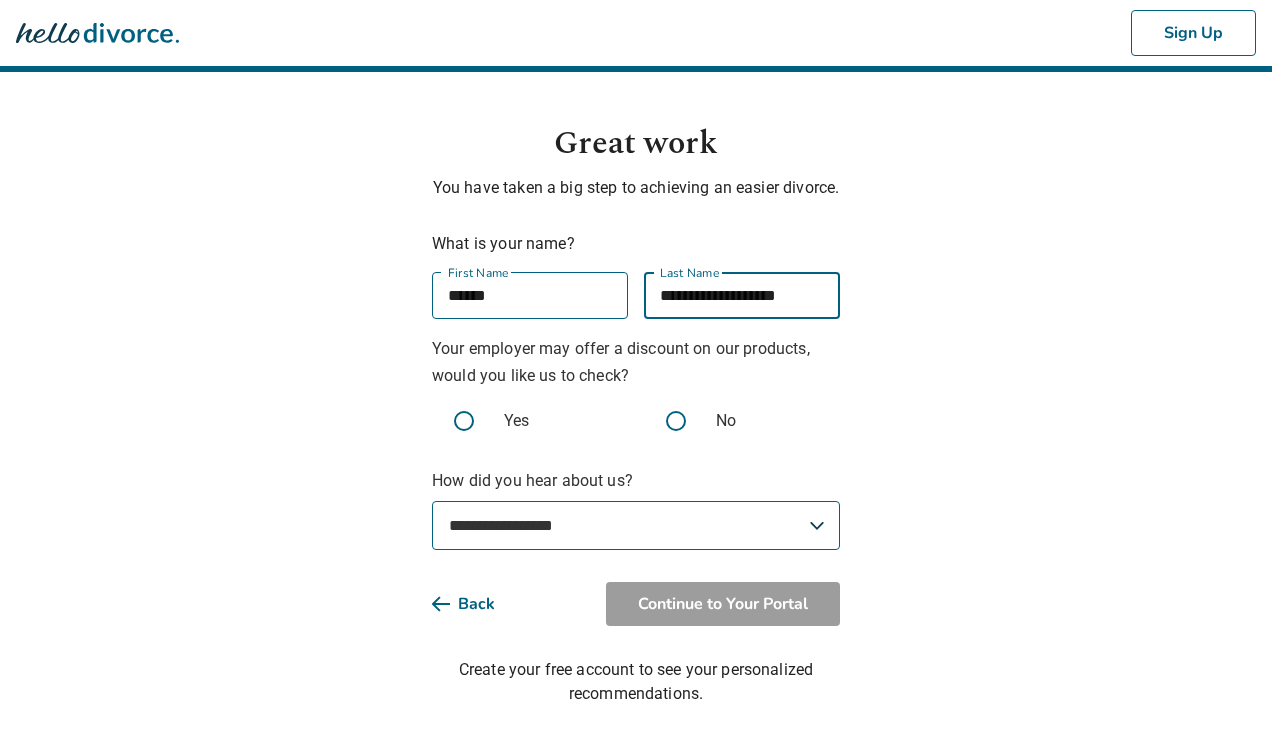 scroll, scrollTop: 0, scrollLeft: 8, axis: horizontal 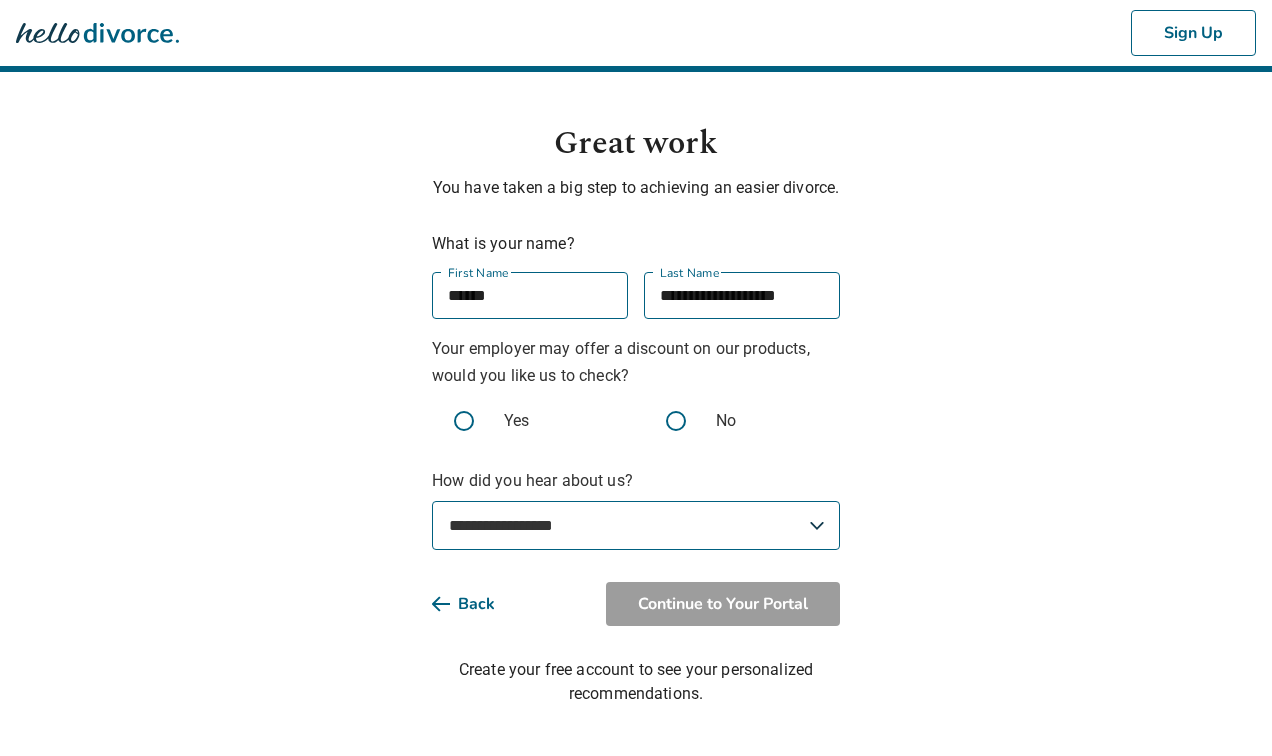 click at bounding box center [464, 421] 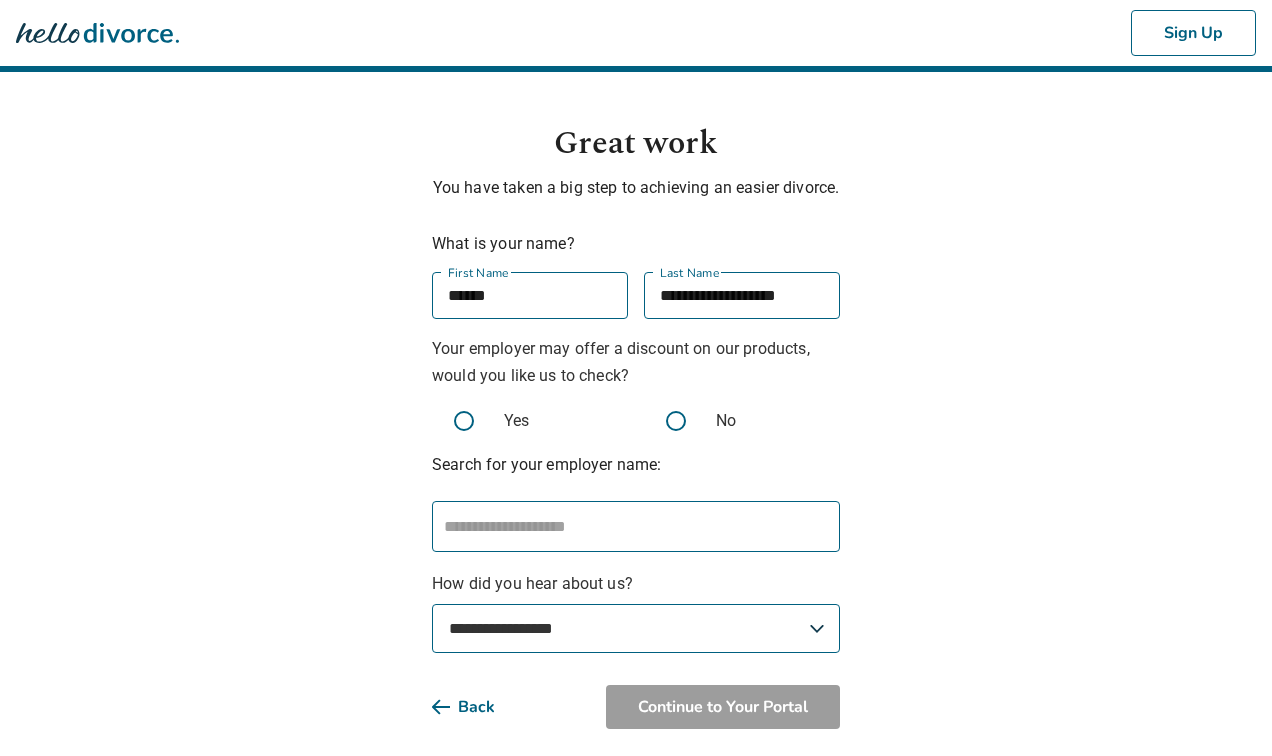 drag, startPoint x: 337, startPoint y: 436, endPoint x: 396, endPoint y: 483, distance: 75.43209 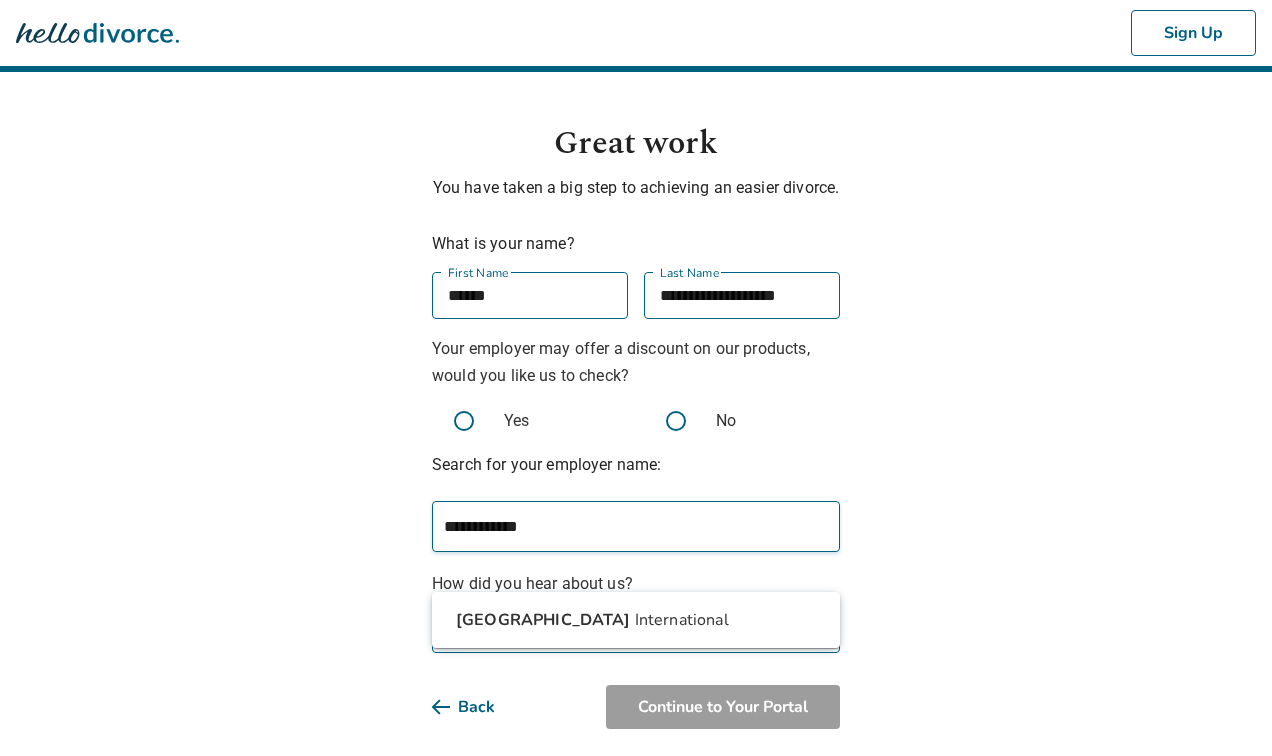 click on "Old Republic    International" at bounding box center (636, 620) 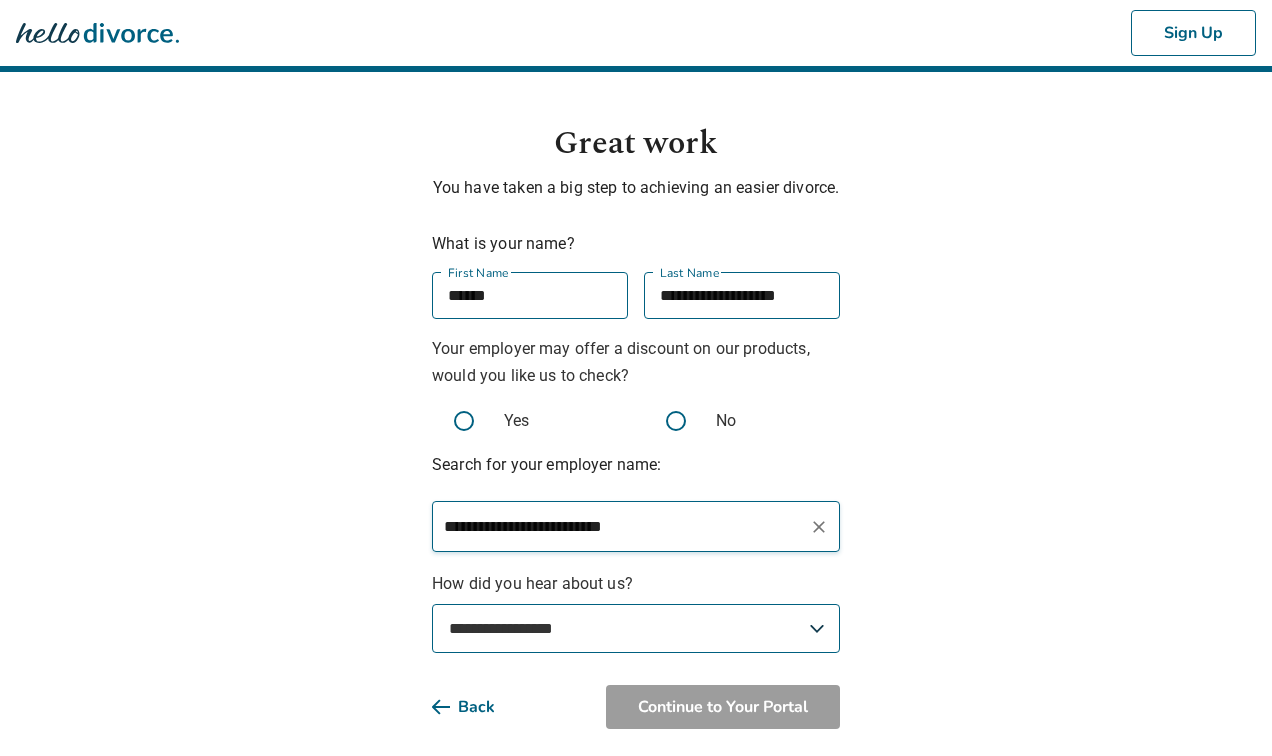 type on "**********" 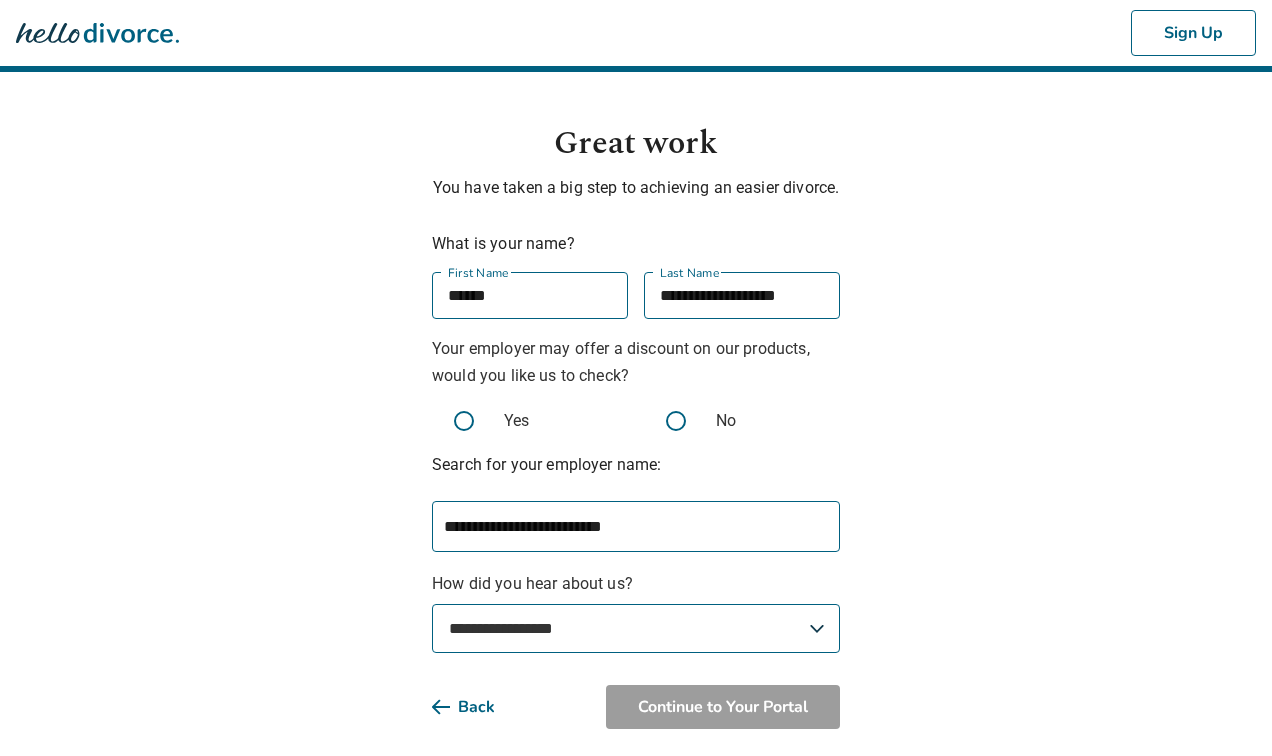 click on "**********" at bounding box center [636, 404] 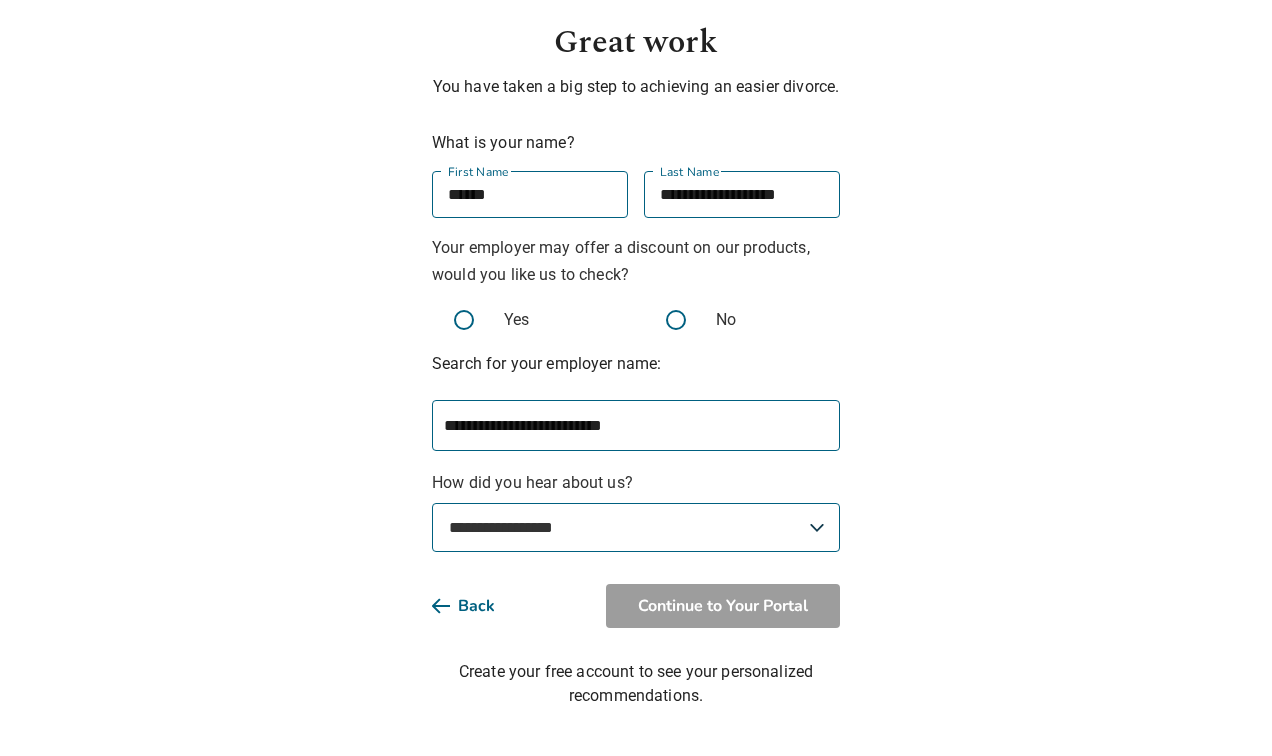 click on "**********" at bounding box center [636, 527] 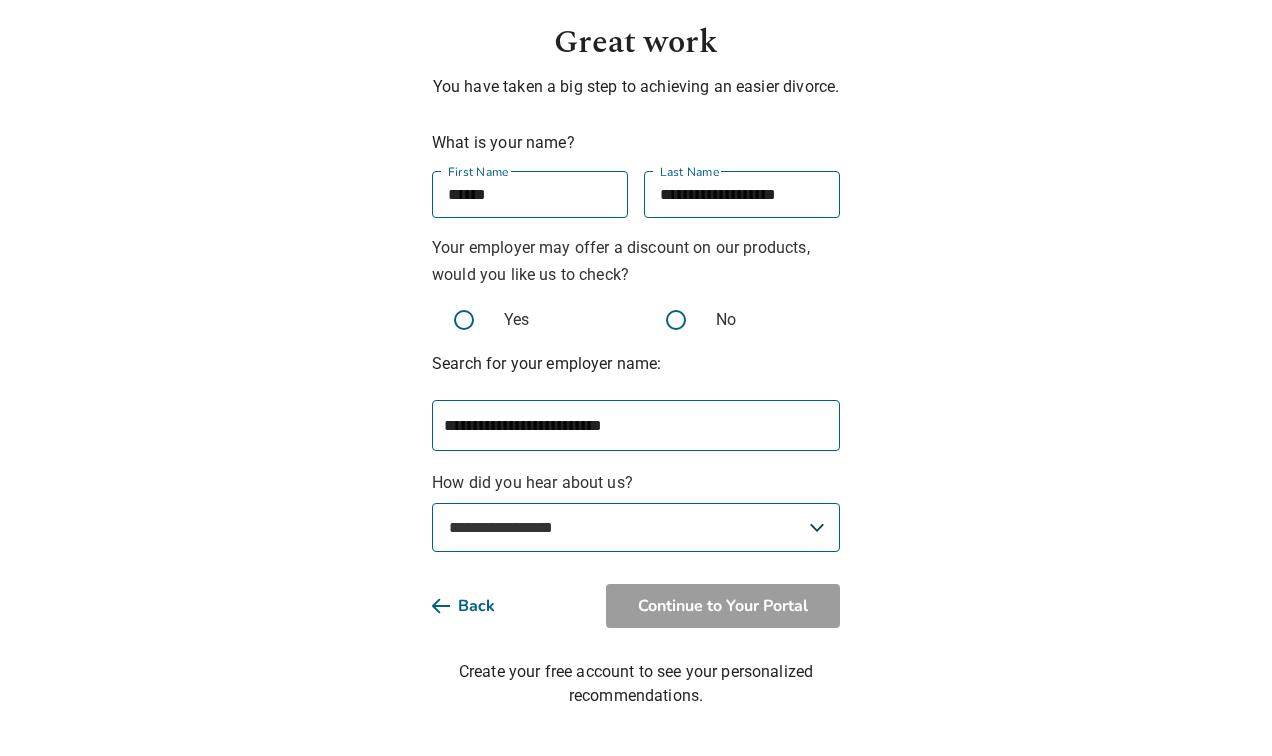 select on "**********" 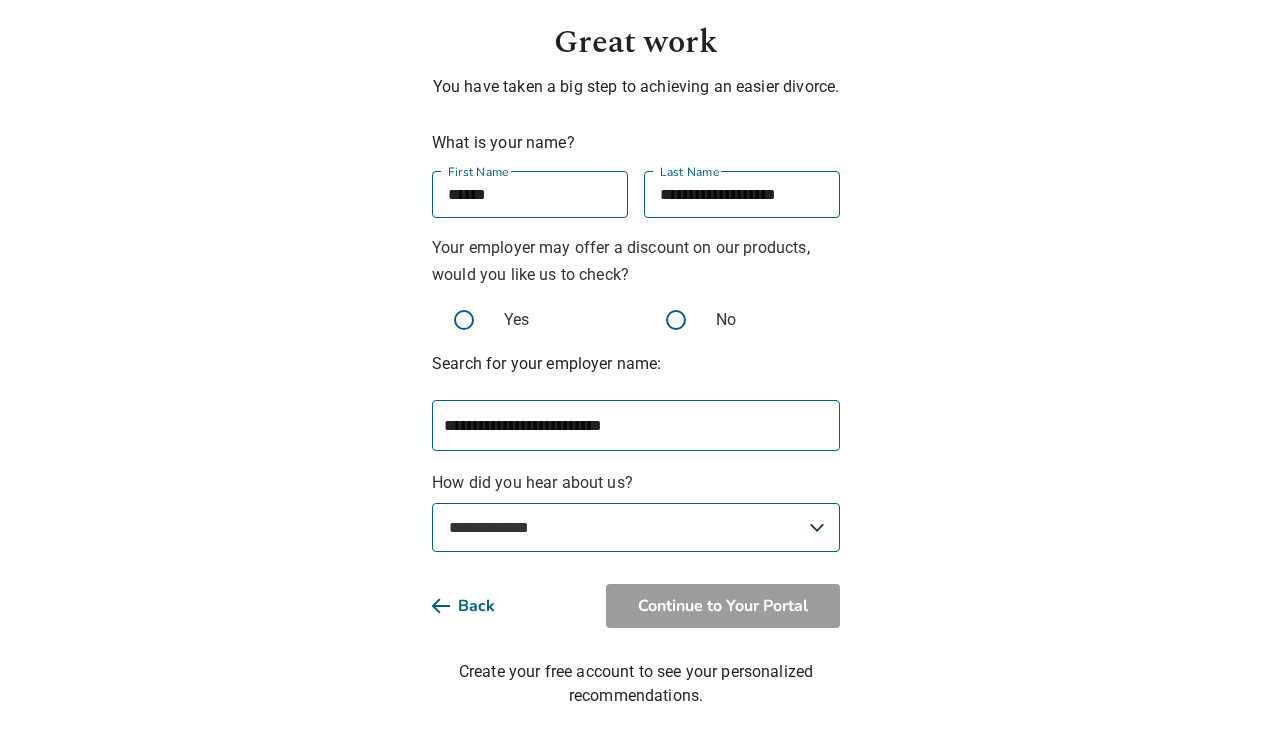 click on "**********" at bounding box center [636, 527] 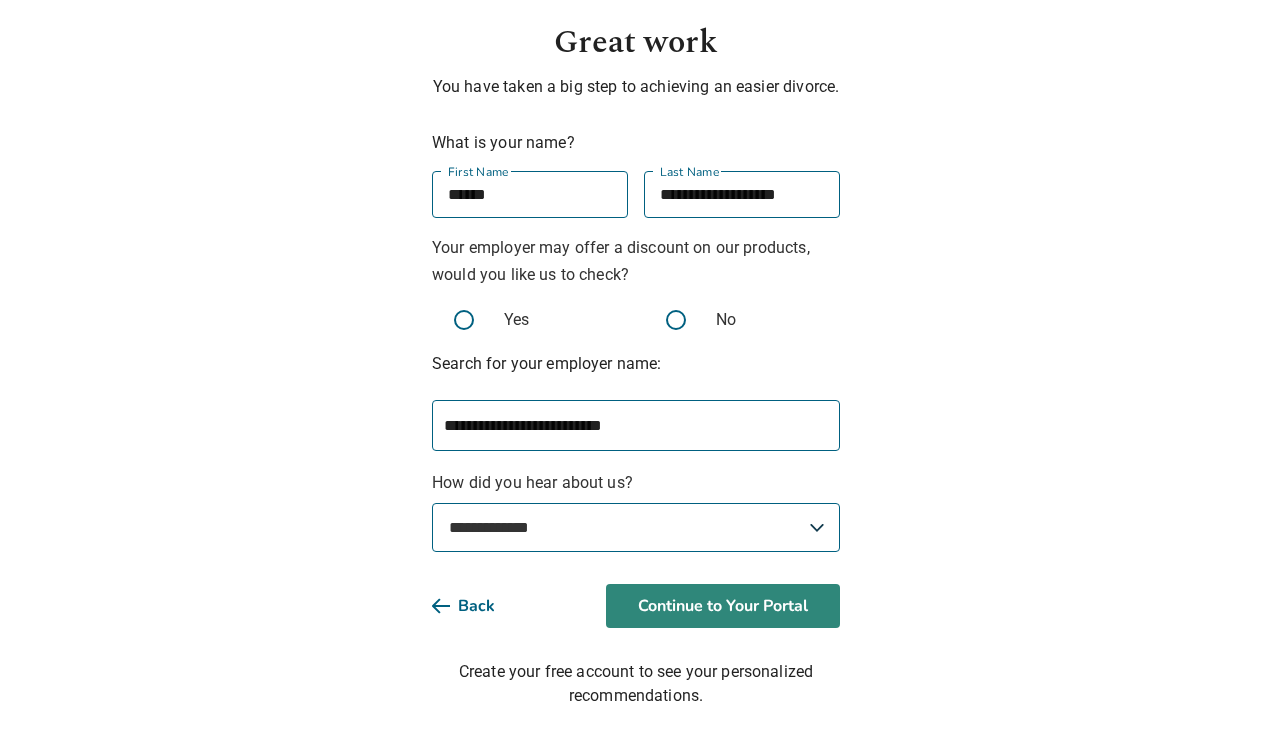click on "Continue to Your Portal" at bounding box center [723, 606] 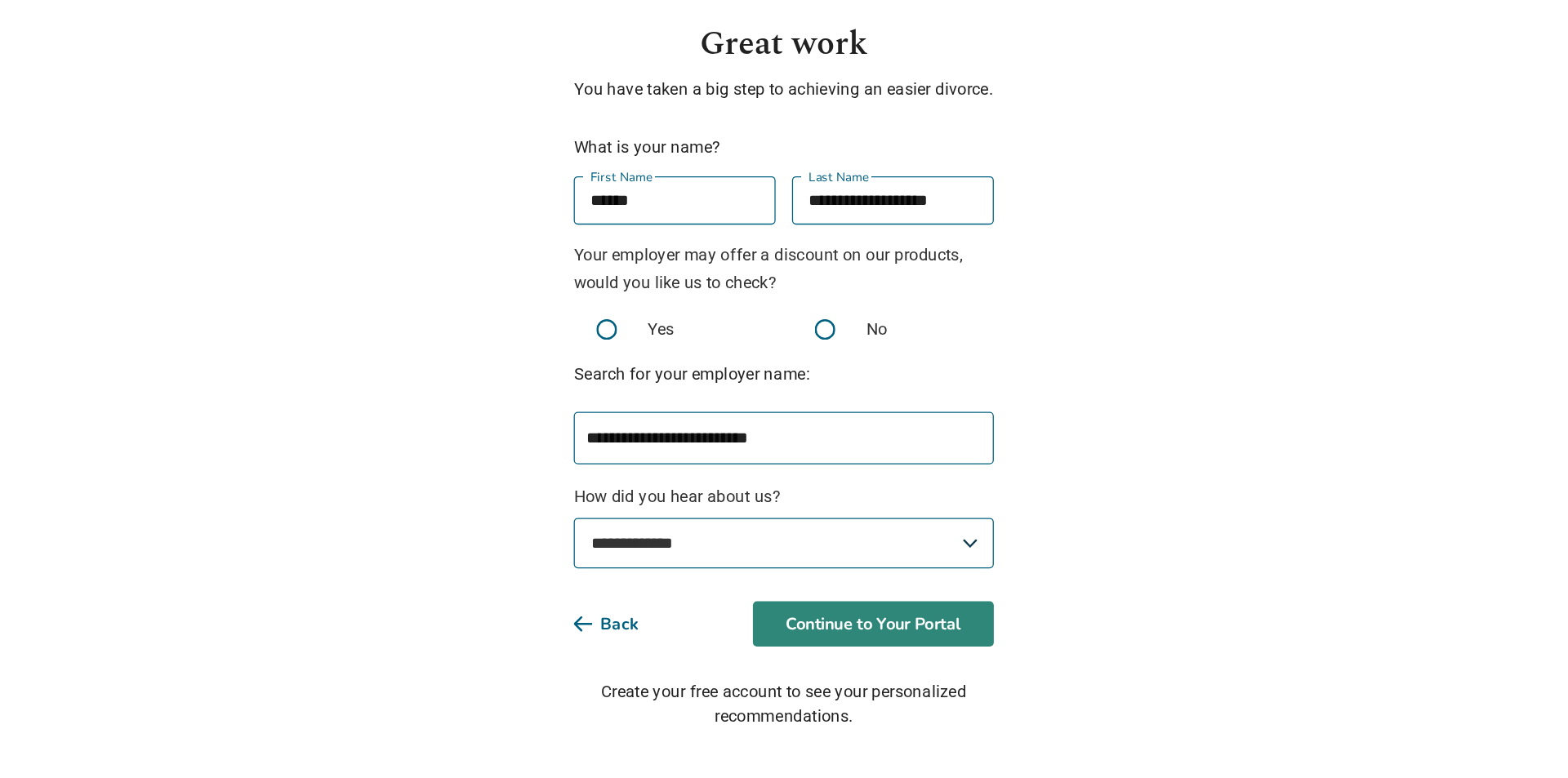scroll, scrollTop: 0, scrollLeft: 0, axis: both 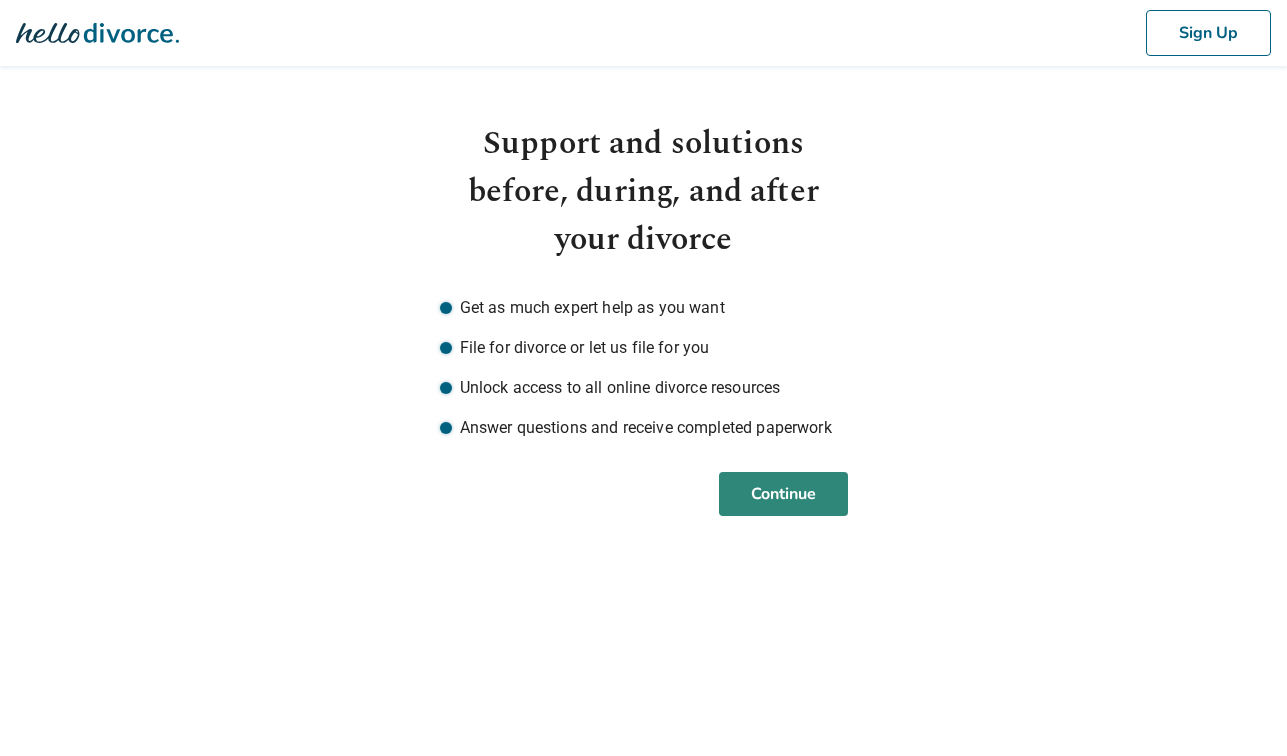 click on "Continue" at bounding box center [783, 494] 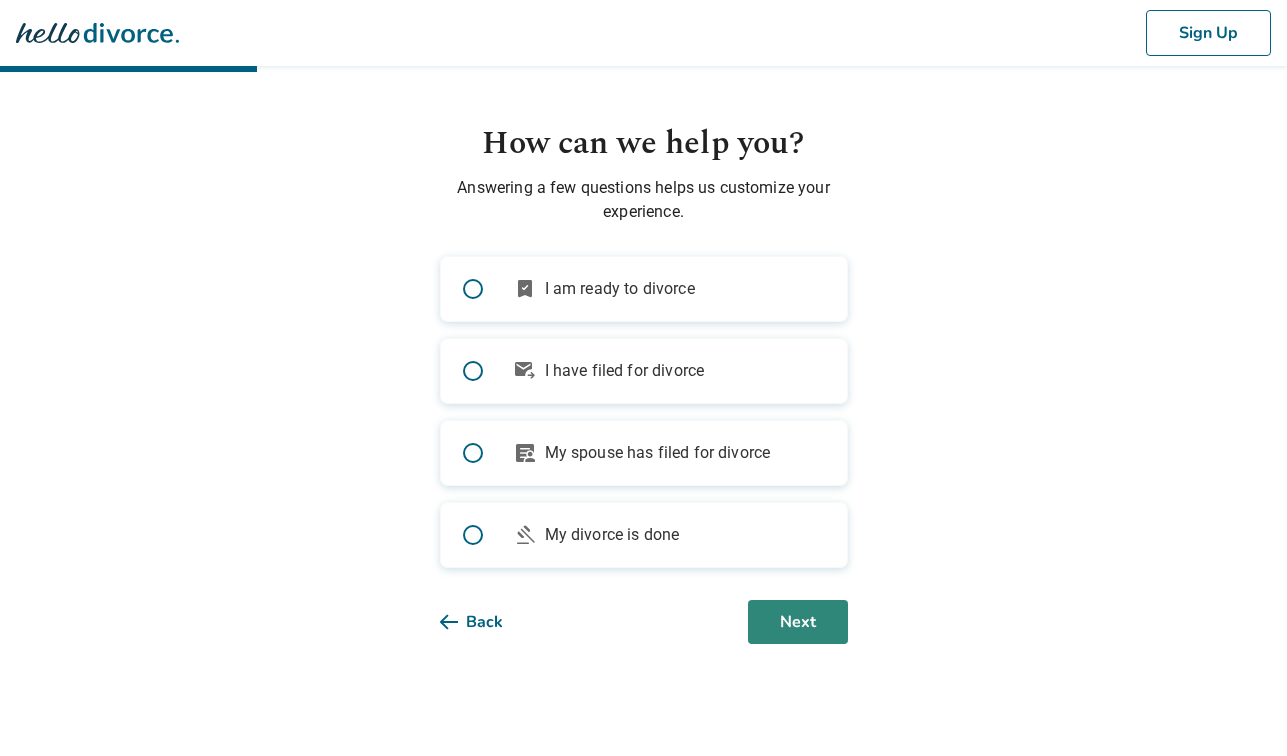click on "Next" at bounding box center [798, 622] 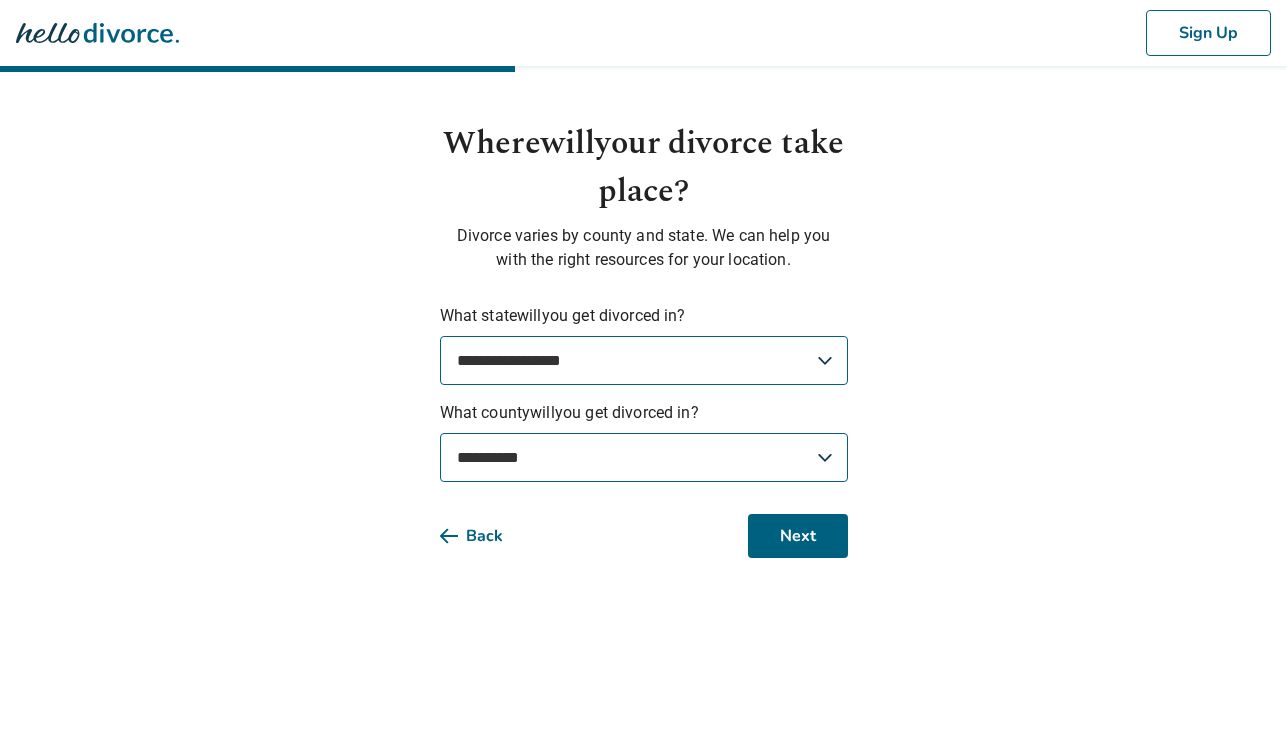 select on "**" 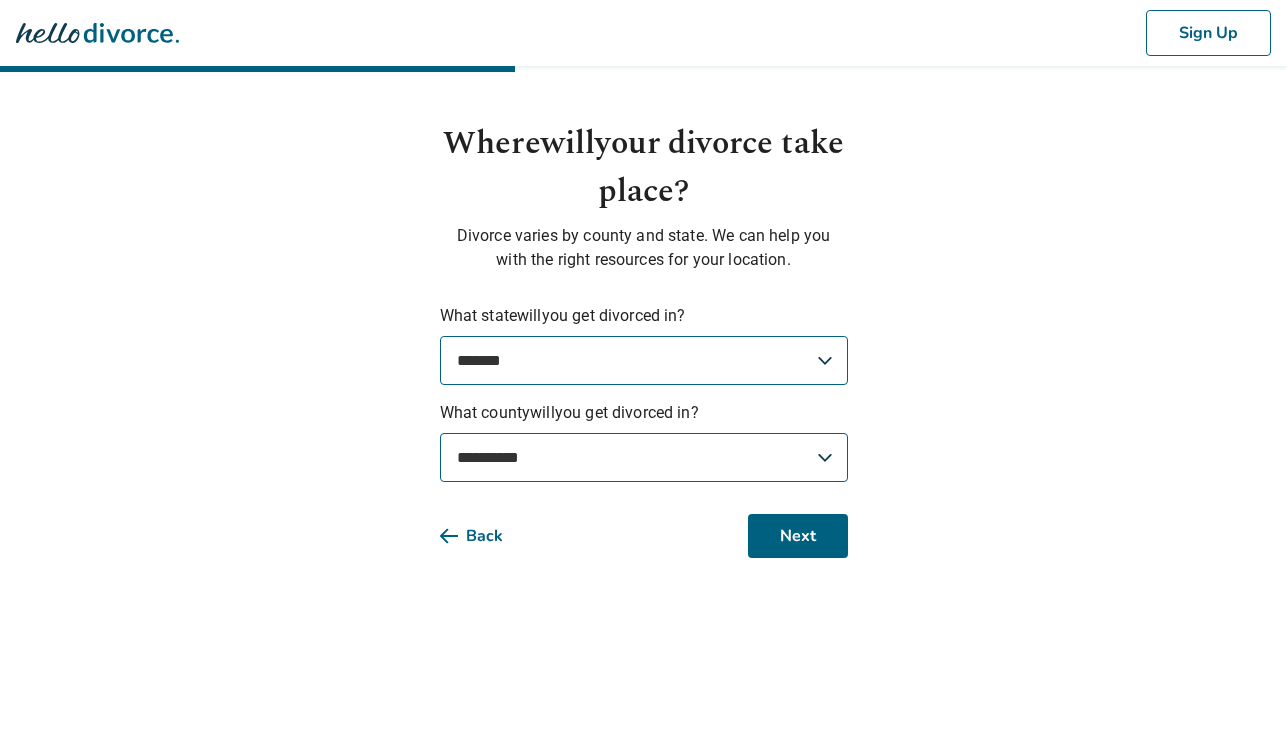select on "**********" 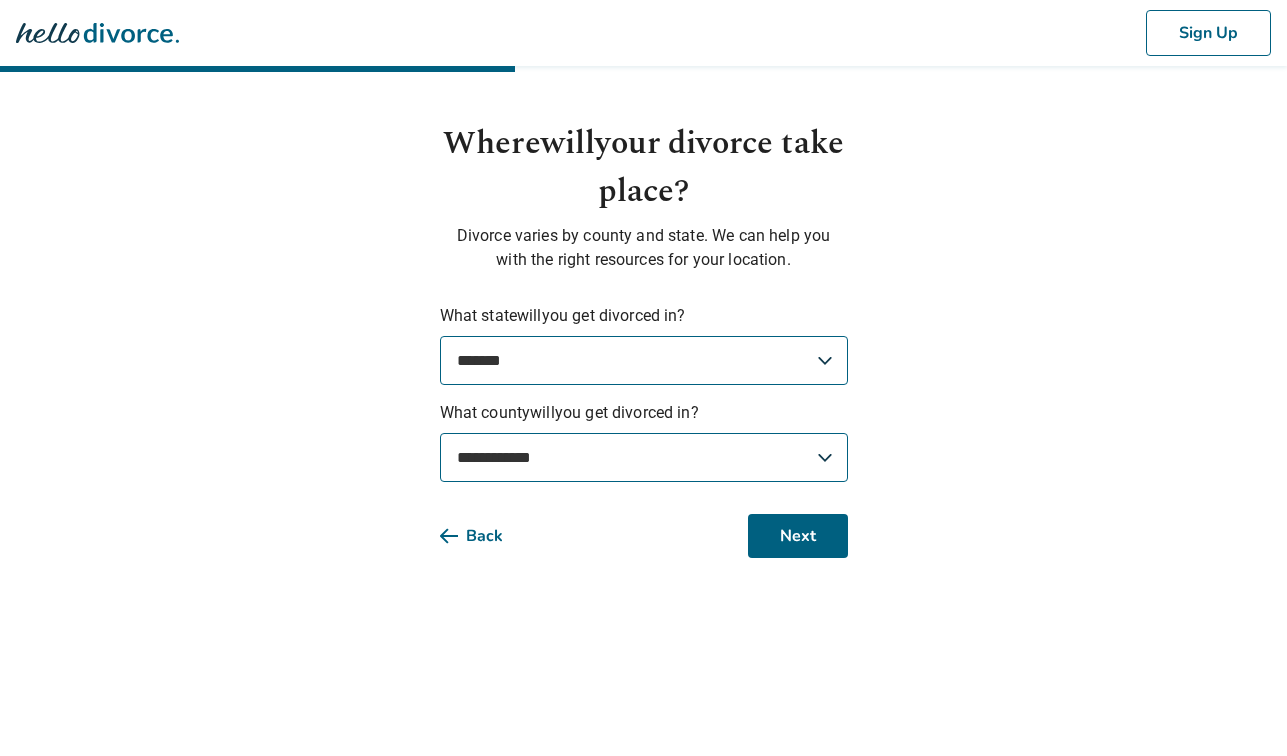 click on "**********" at bounding box center [644, 457] 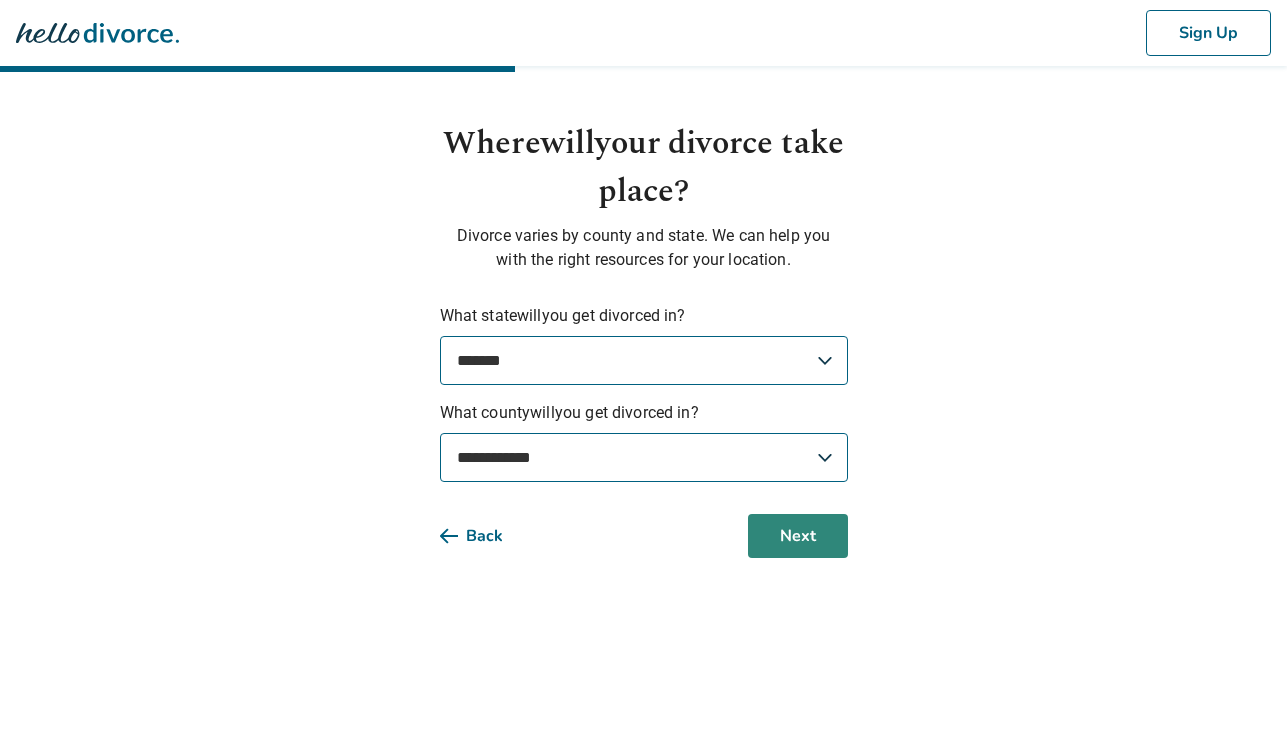 click on "Next" at bounding box center (798, 536) 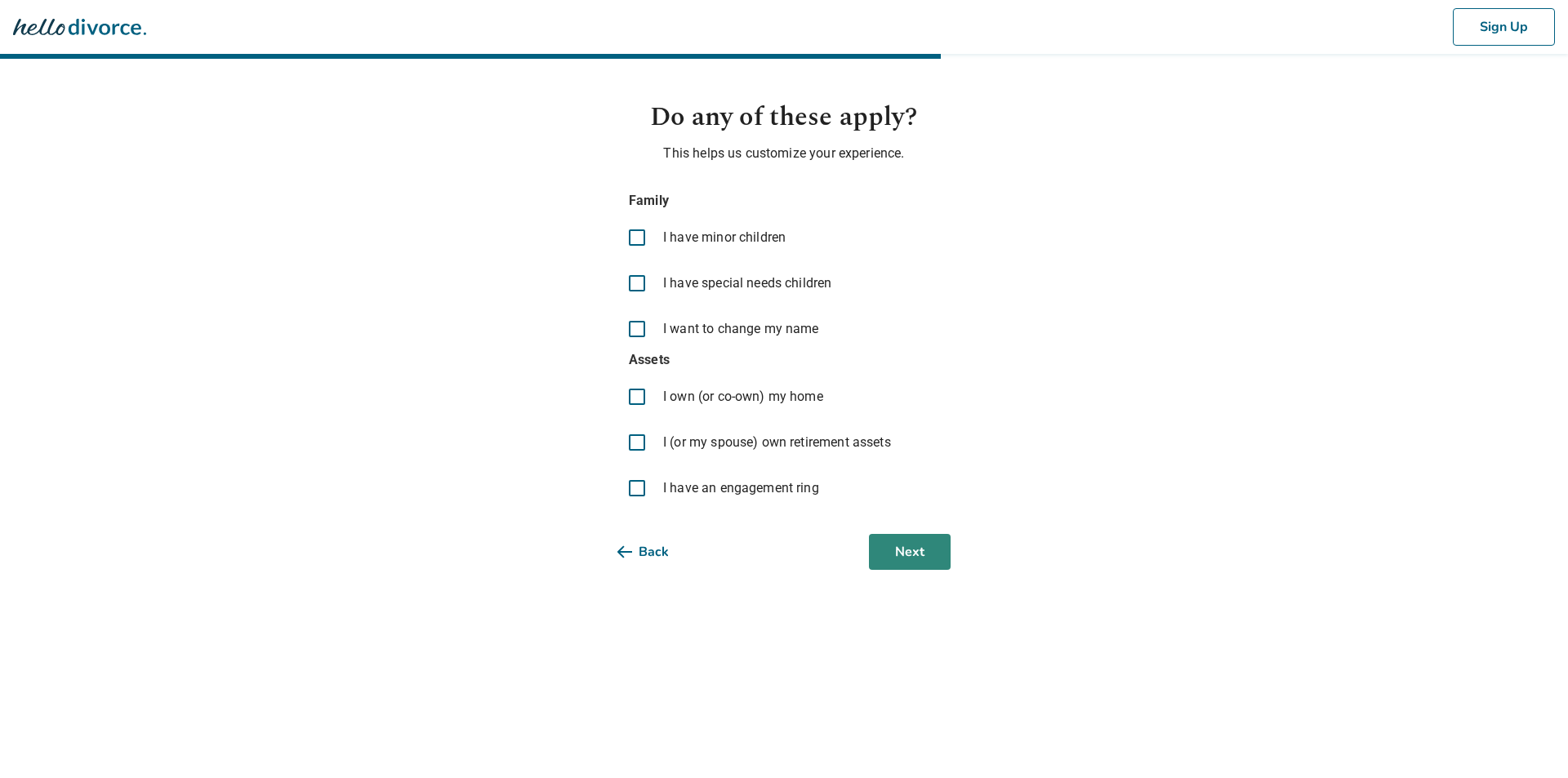 click on "Next" at bounding box center [910, 552] 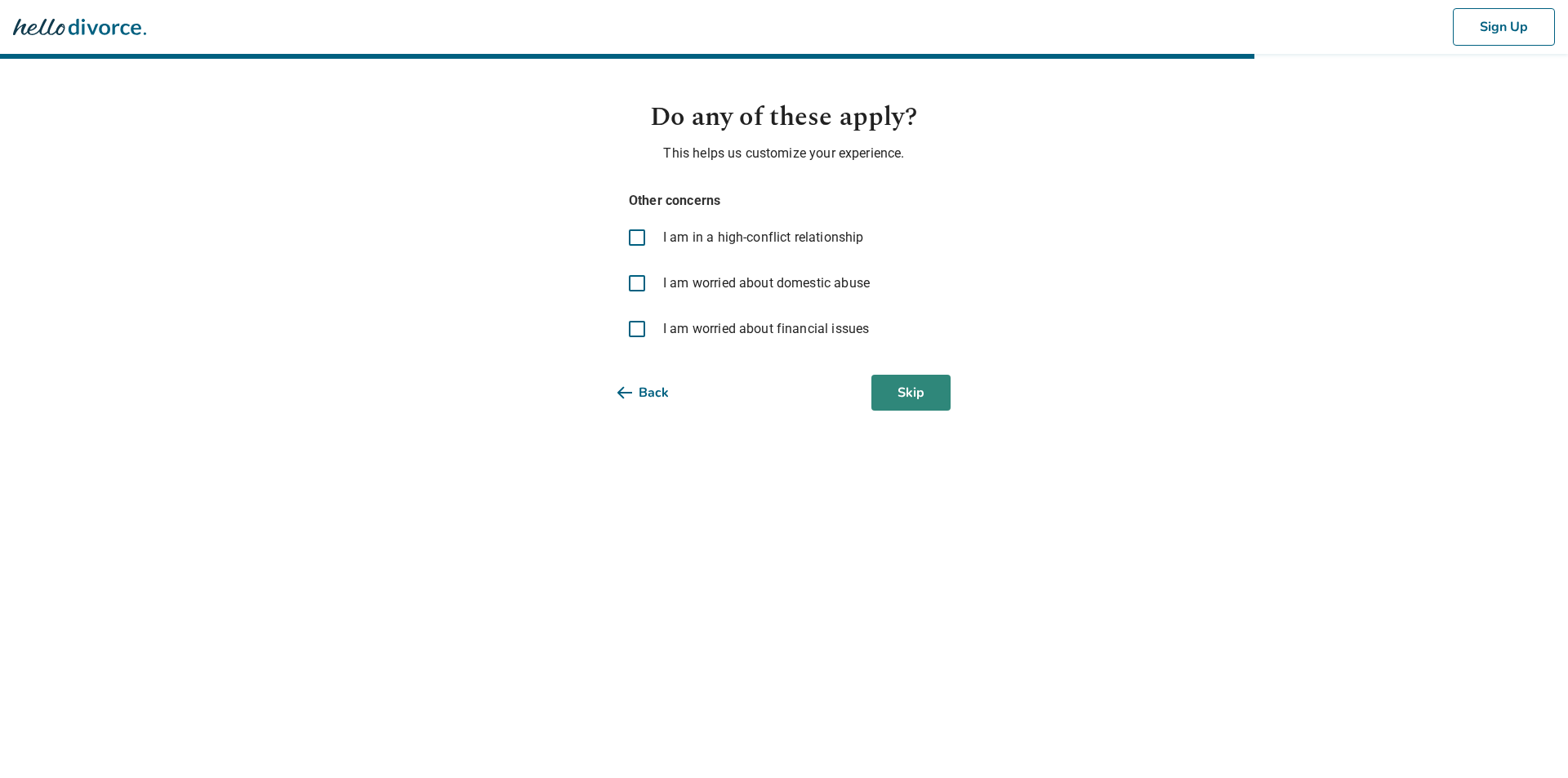 click on "Skip" at bounding box center (911, 393) 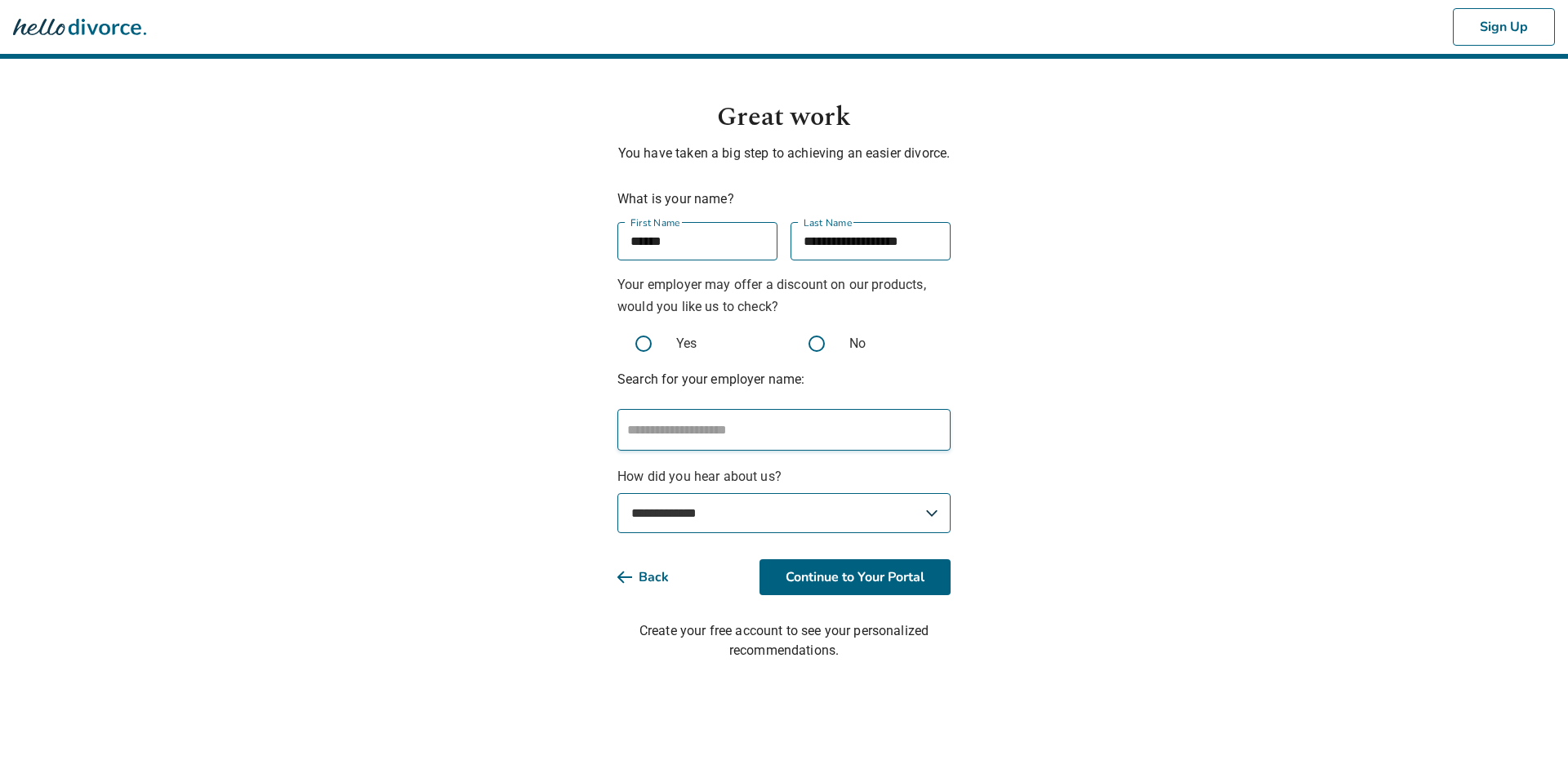 click at bounding box center [782, 429] 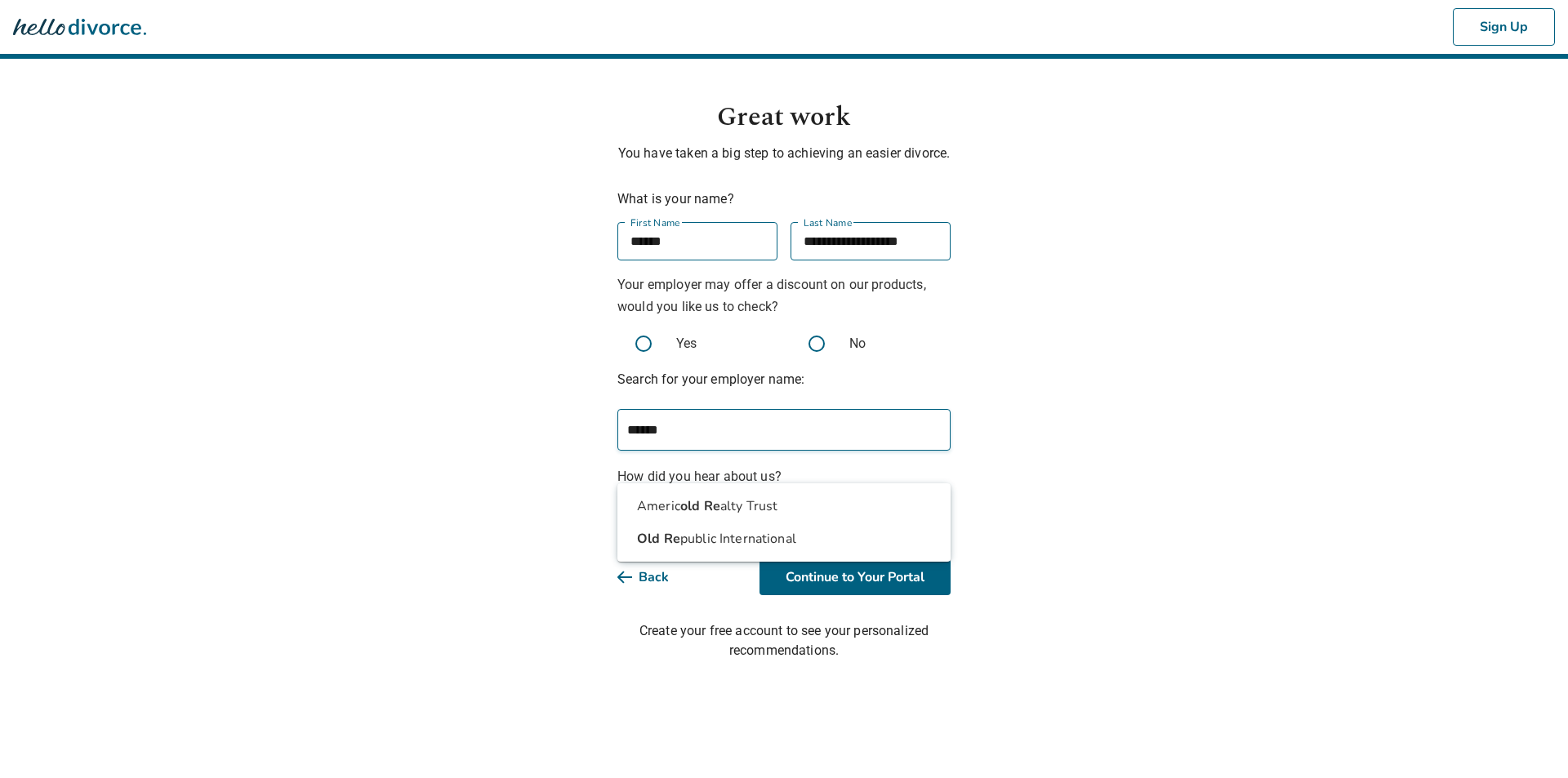 click on "Old Re public International" at bounding box center (784, 539) 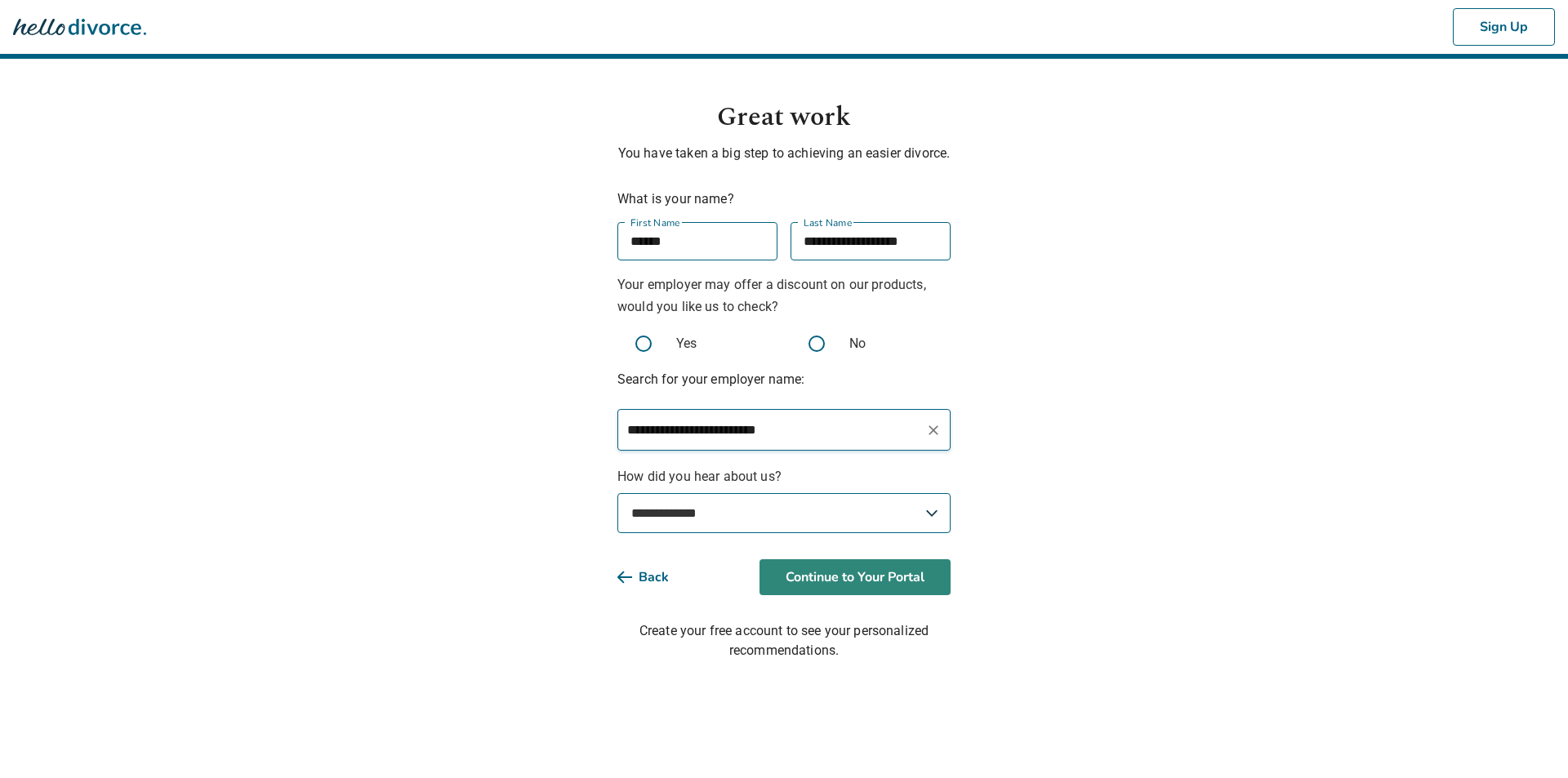type on "**********" 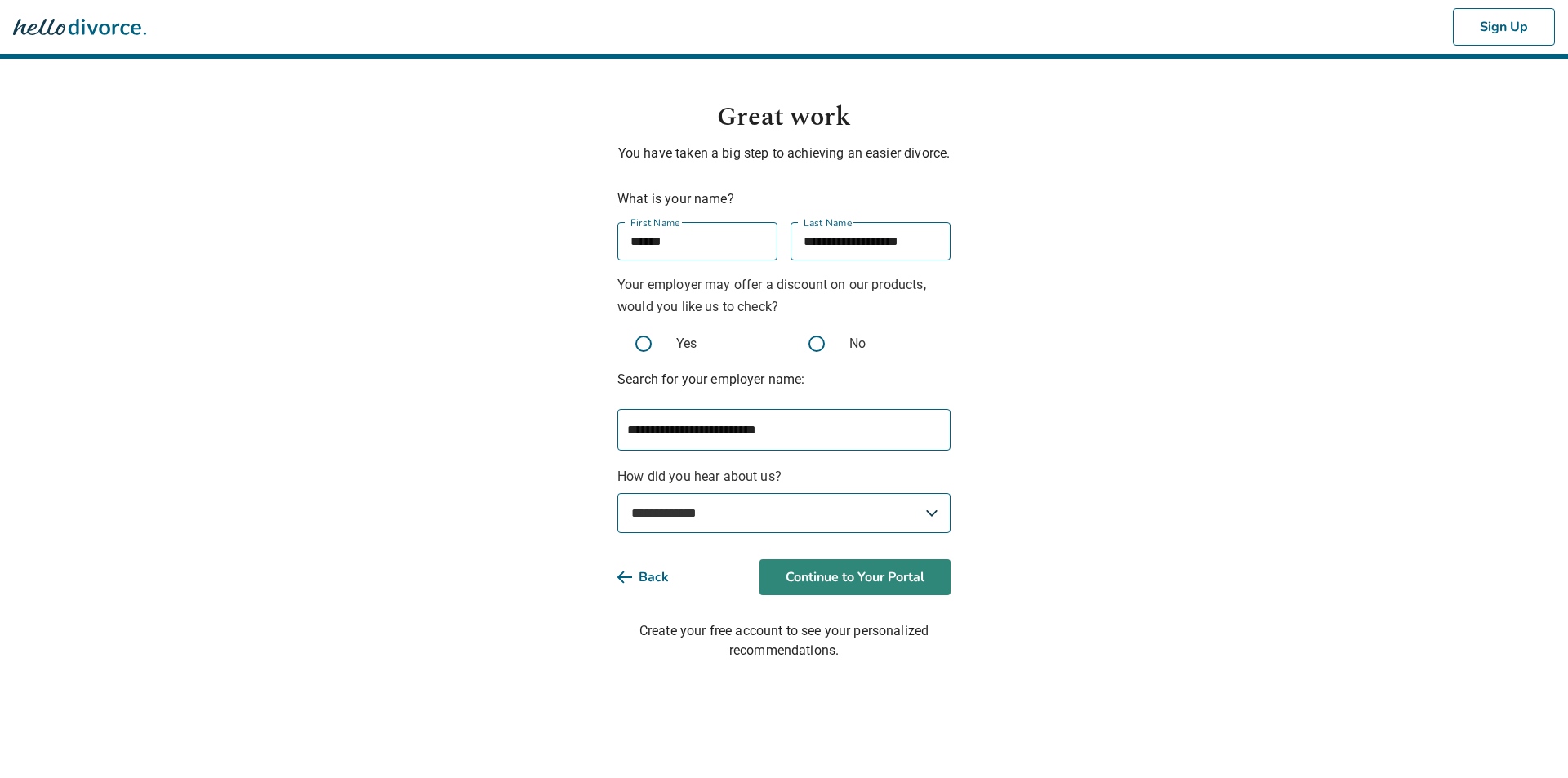 click on "Continue to Your Portal" at bounding box center [855, 577] 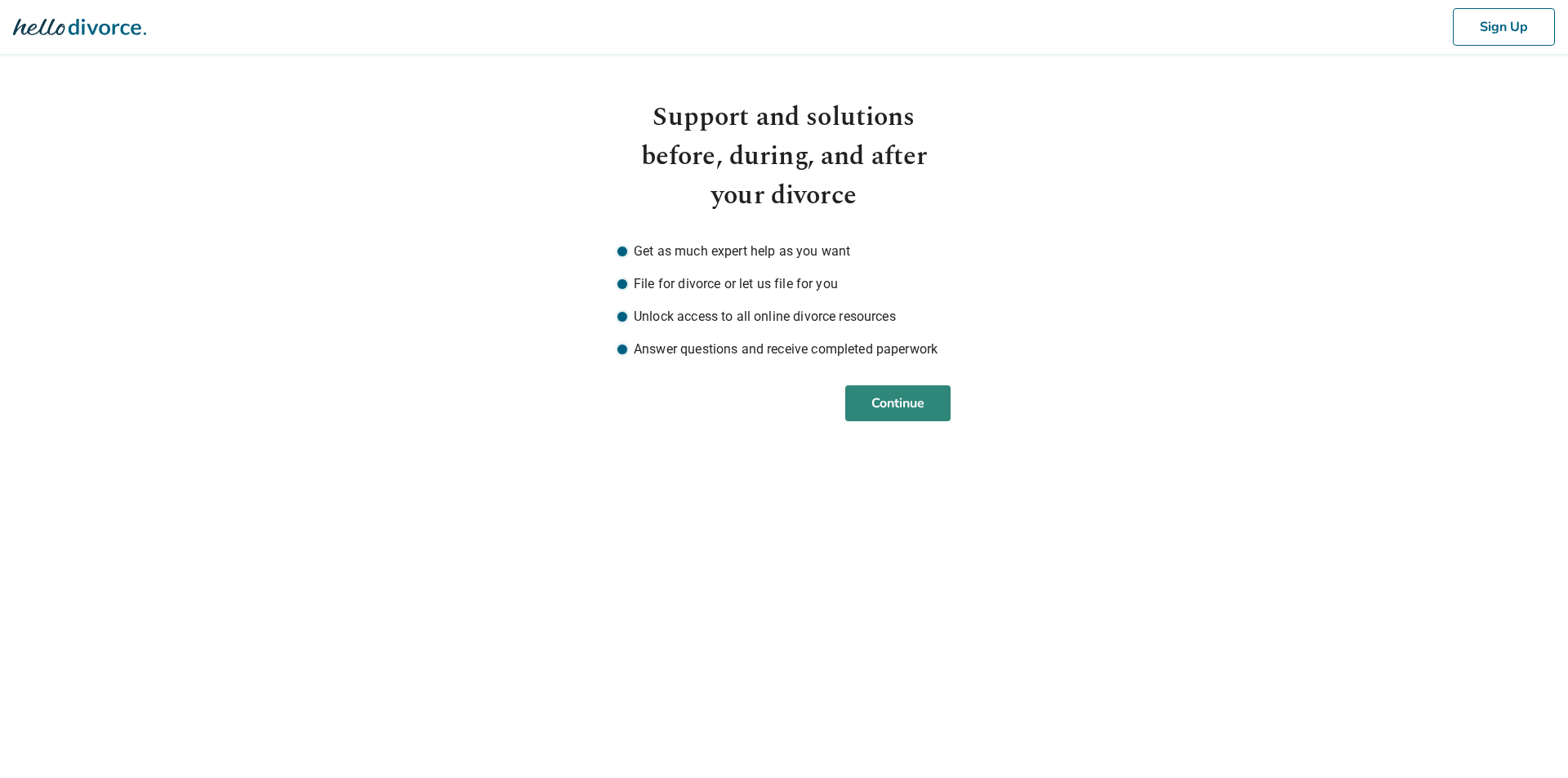 click on "Continue" at bounding box center [898, 403] 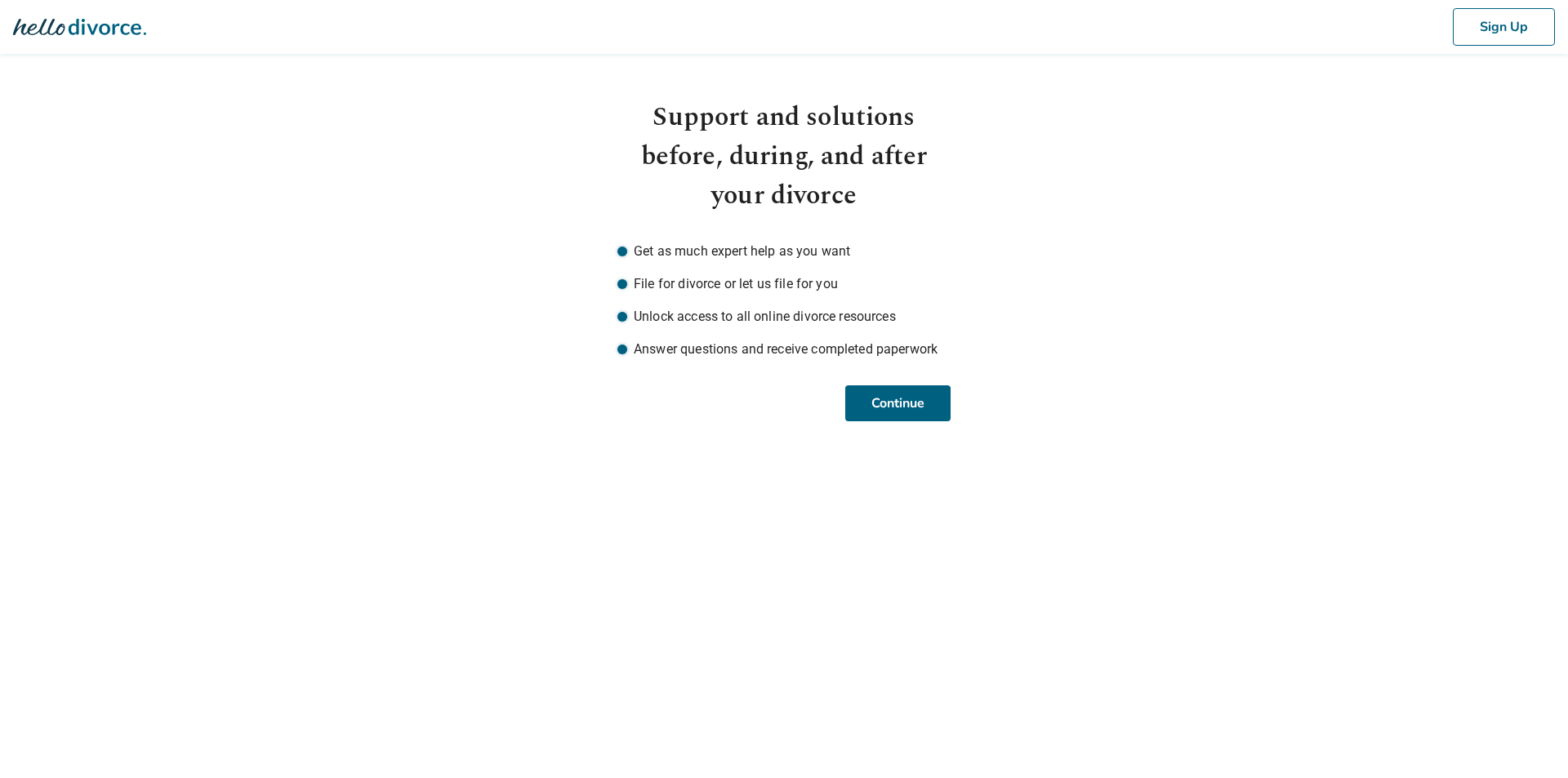 scroll, scrollTop: 0, scrollLeft: 0, axis: both 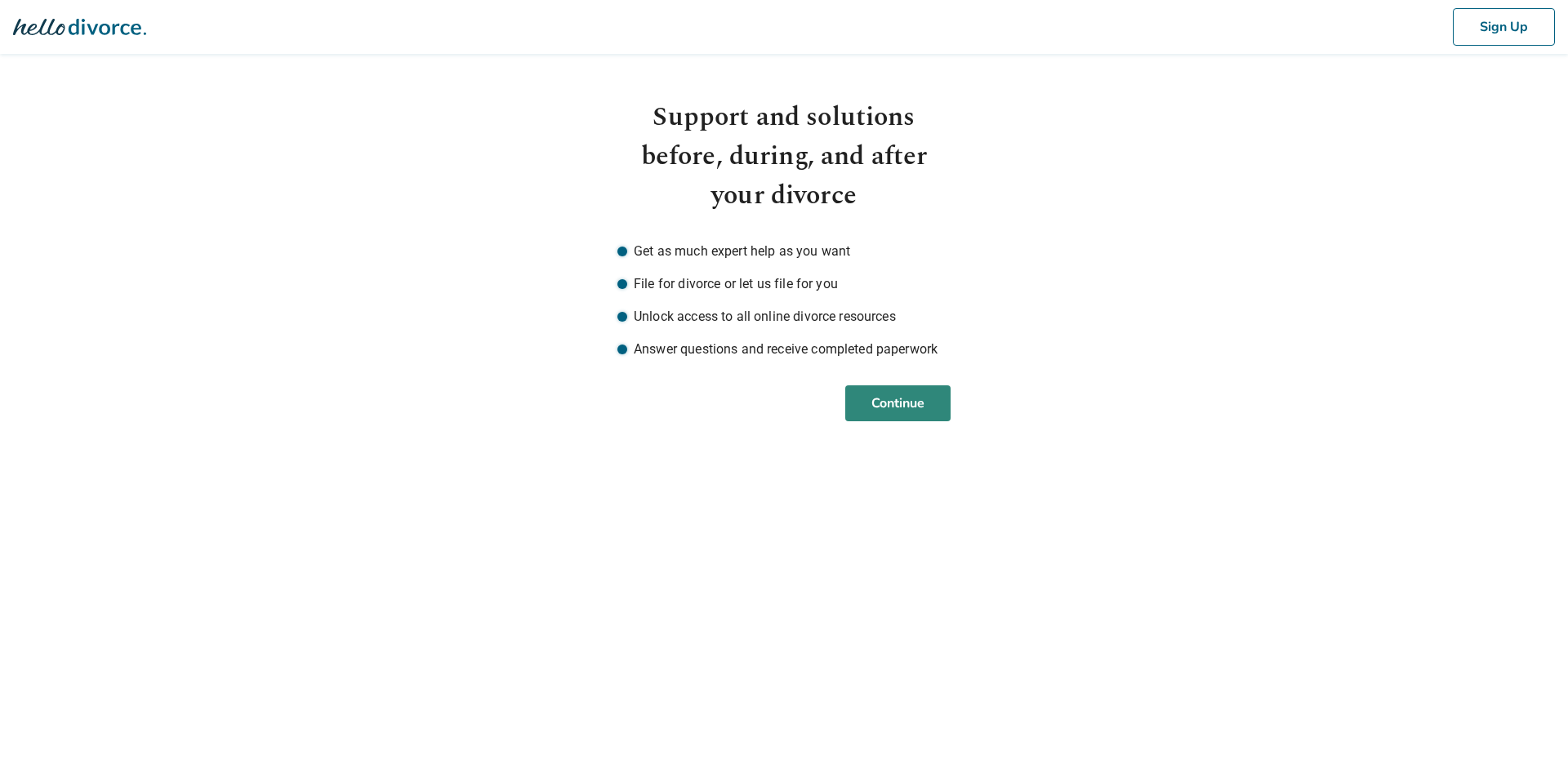 click on "Continue" at bounding box center (898, 403) 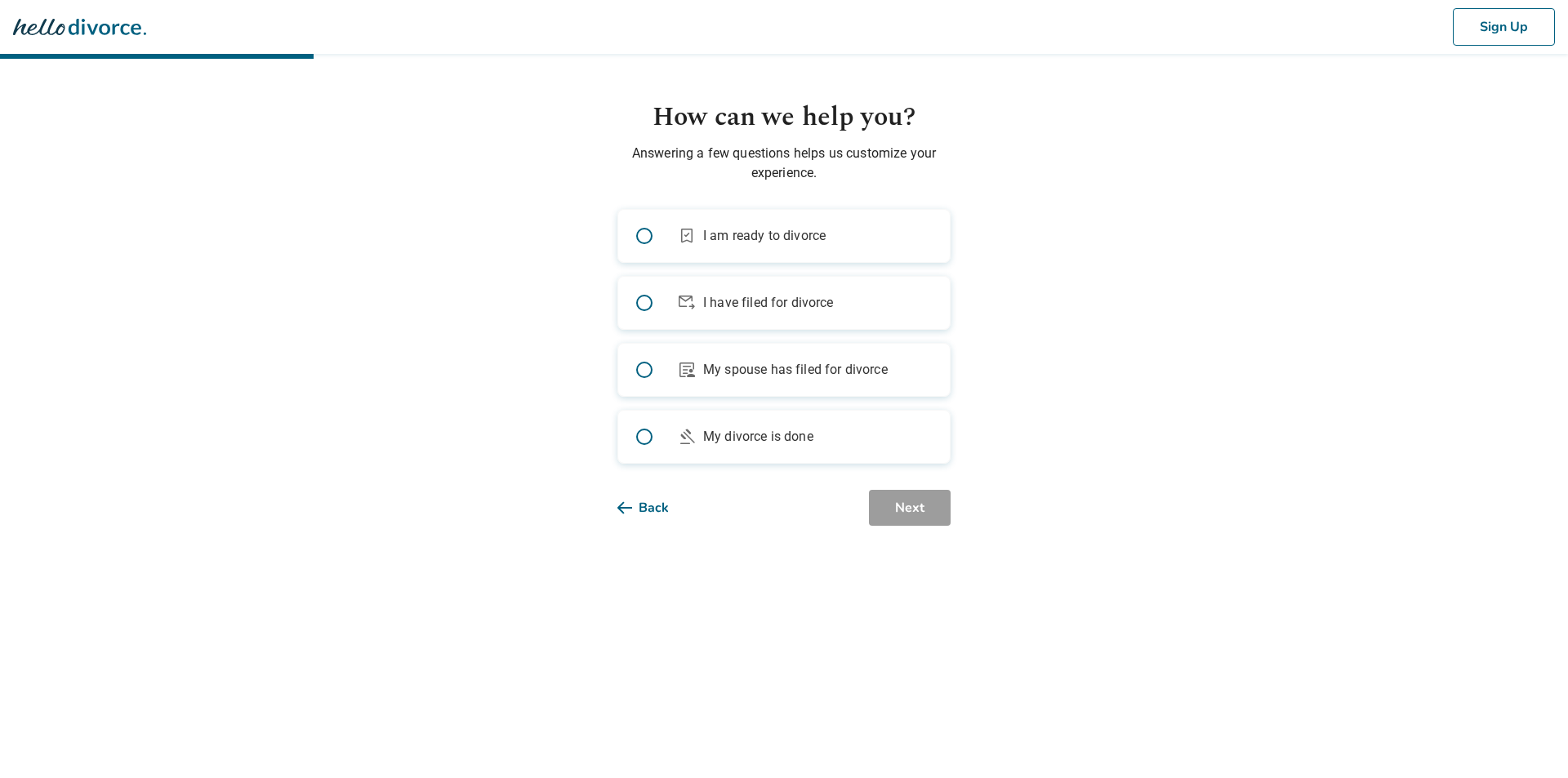 scroll, scrollTop: 0, scrollLeft: 0, axis: both 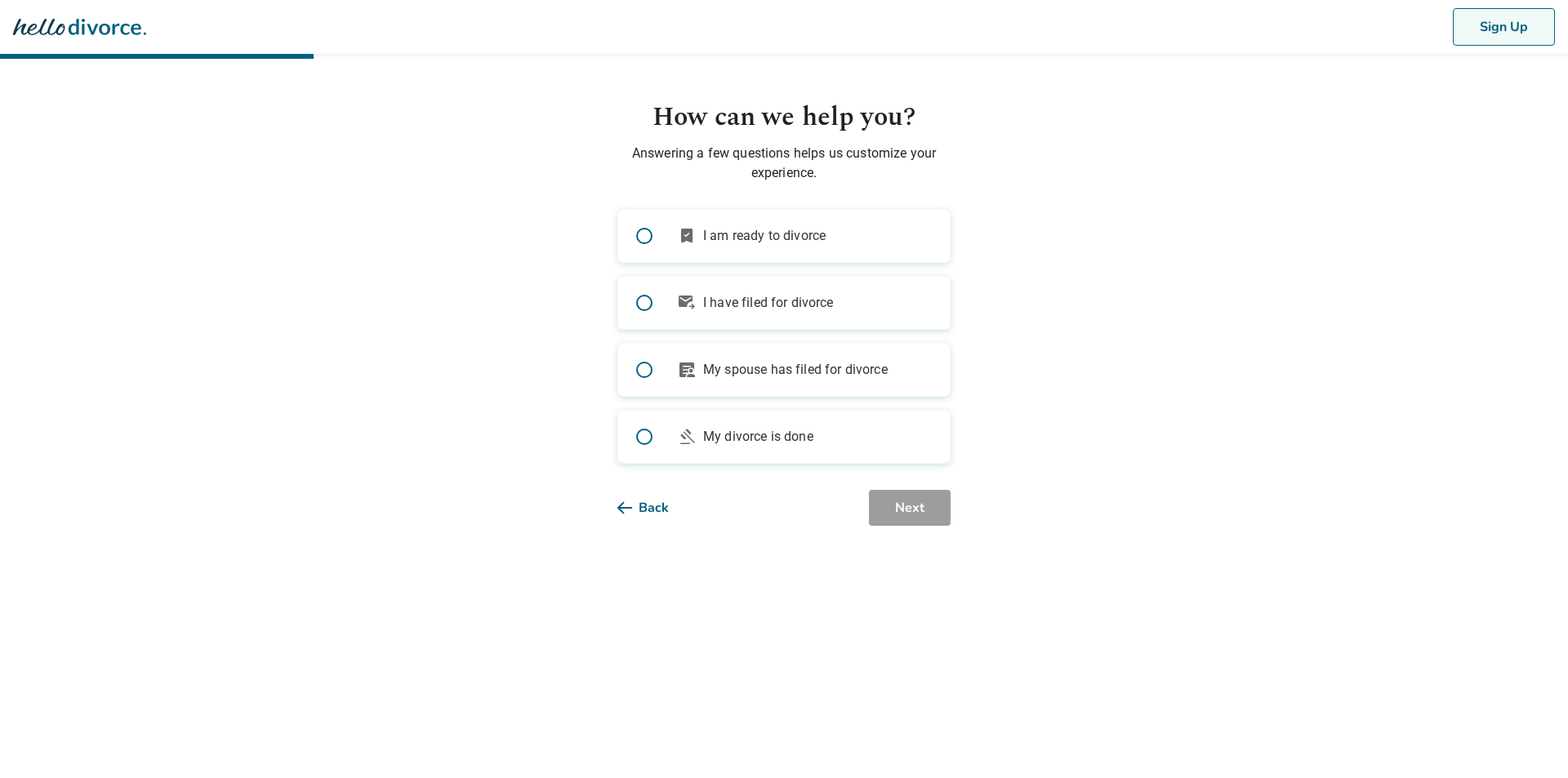 click on "Sign Up" at bounding box center (1503, 27) 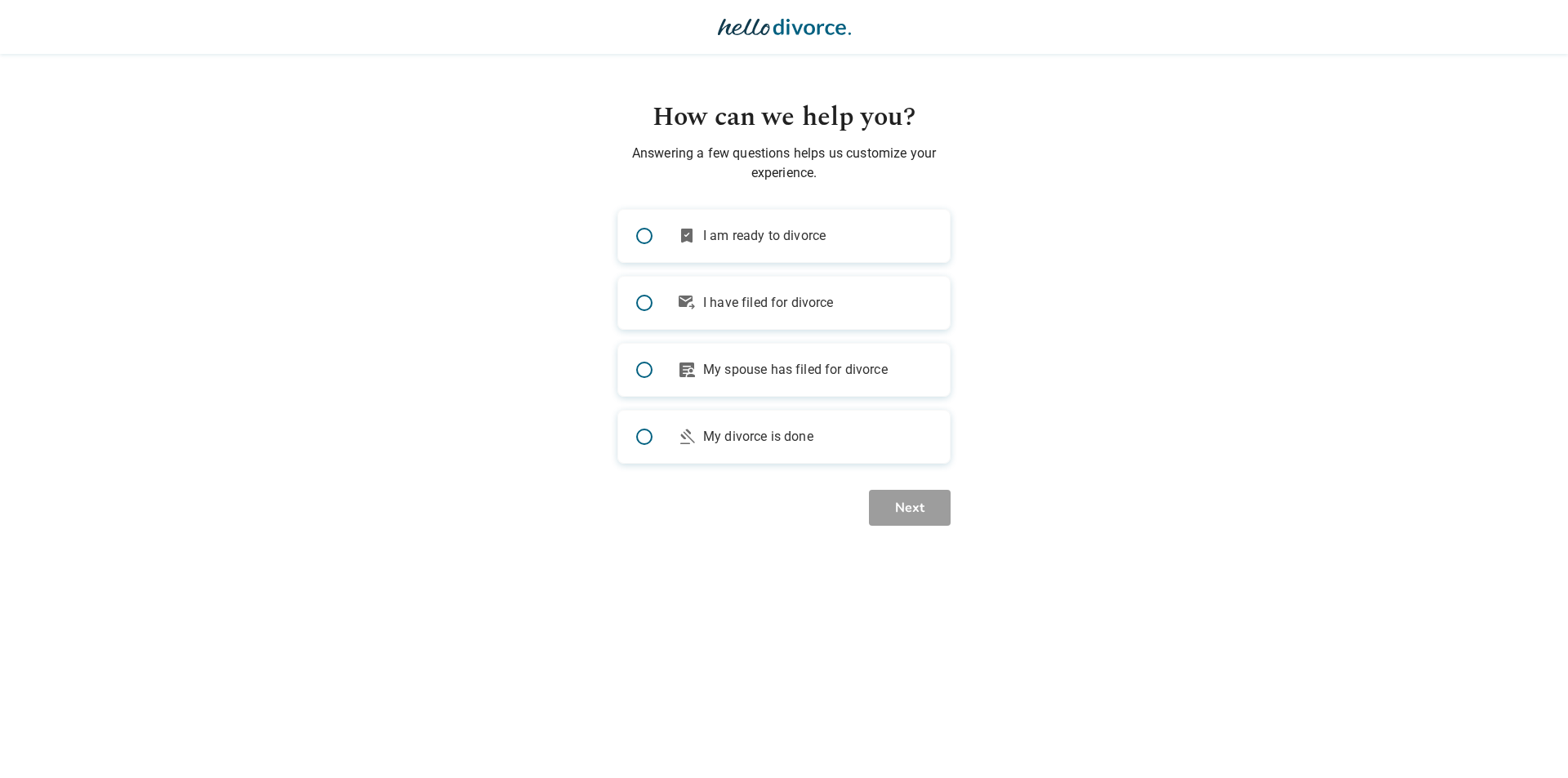 click on "bookmark_check I am ready to divorce outgoing_mail I have filed for divorce article_person My spouse has filed for divorce gavel My divorce is done" at bounding box center [784, 336] 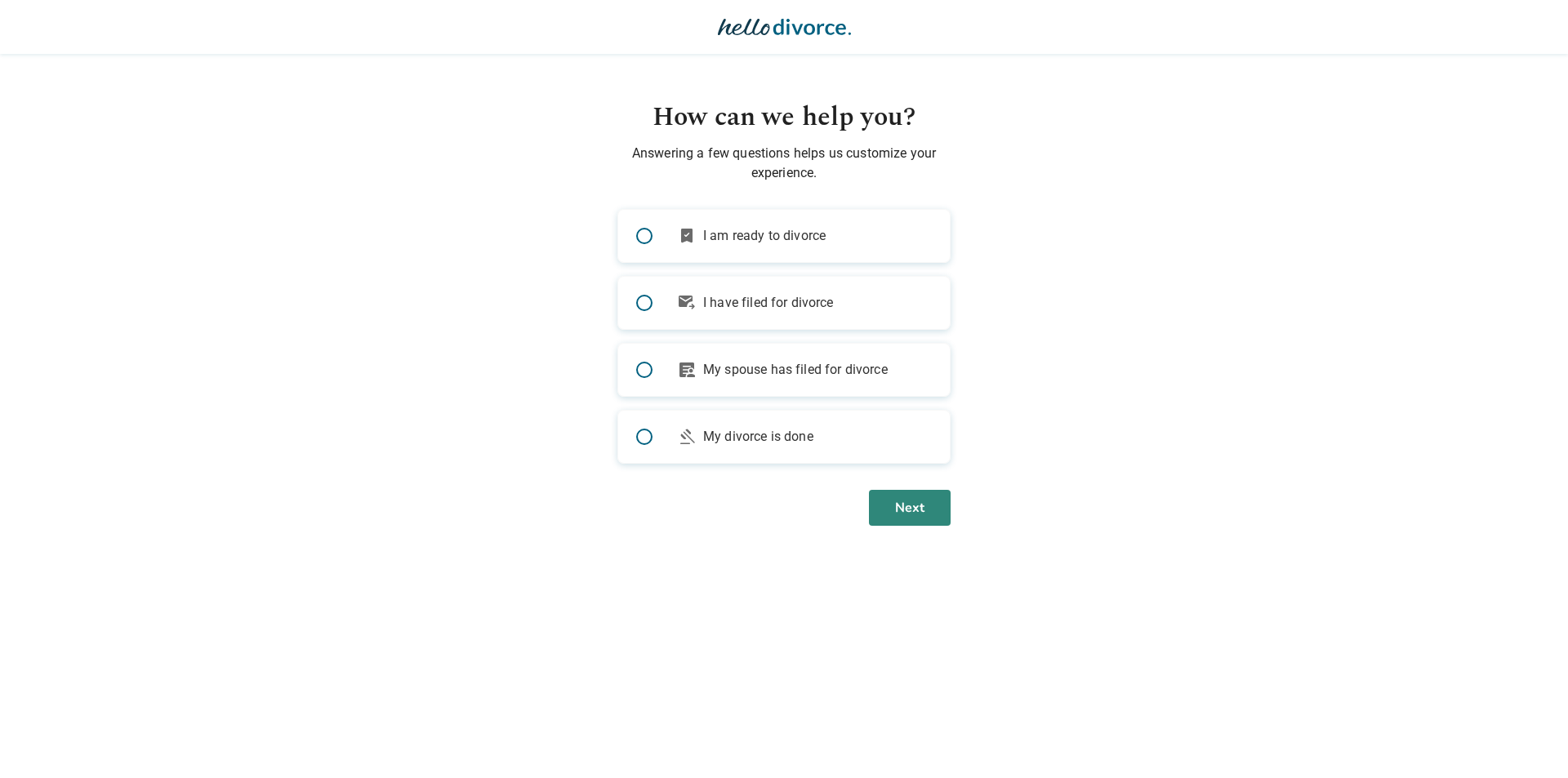 click on "Next" at bounding box center (910, 508) 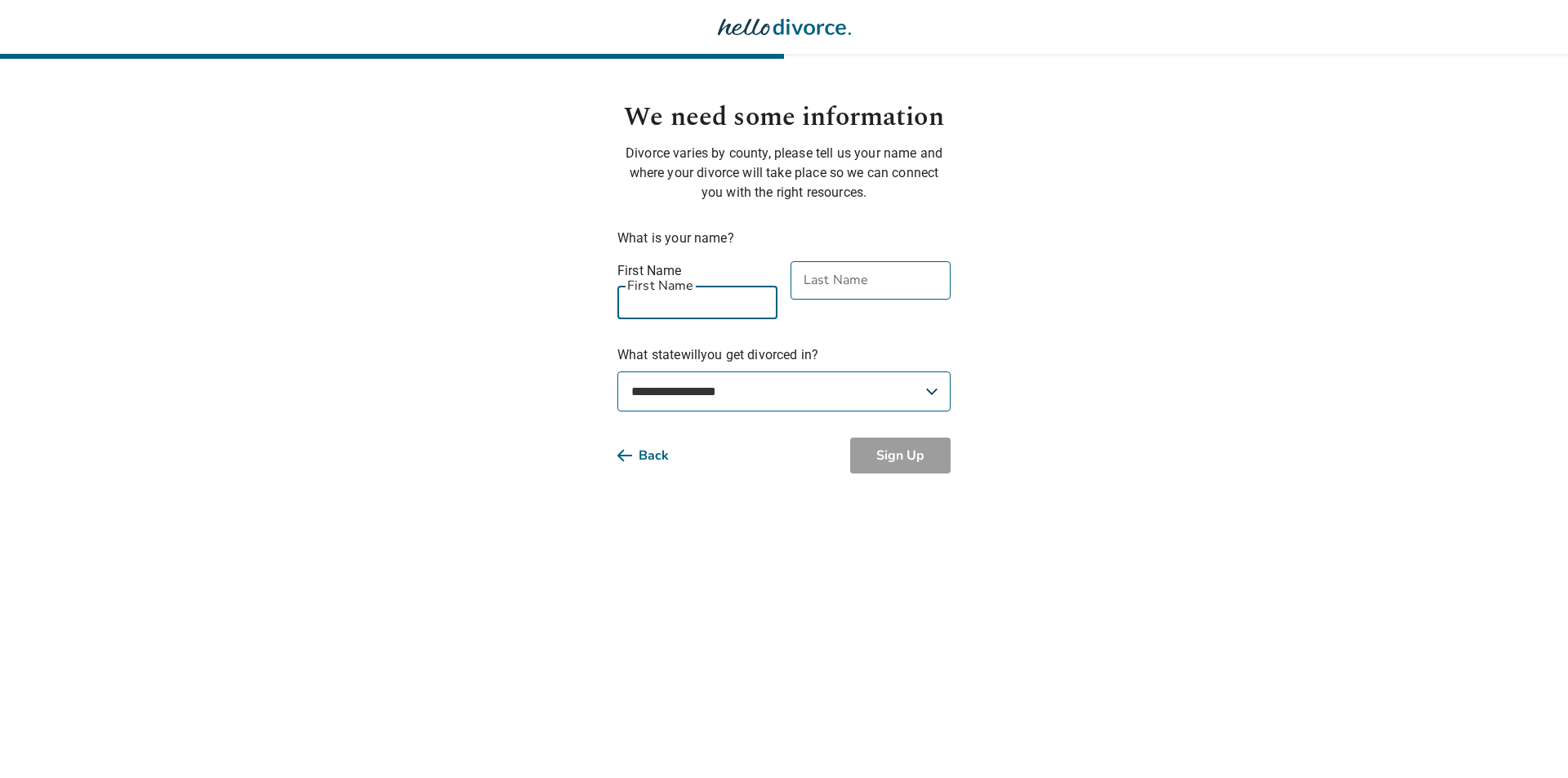 click on "First Name" at bounding box center (697, 300) 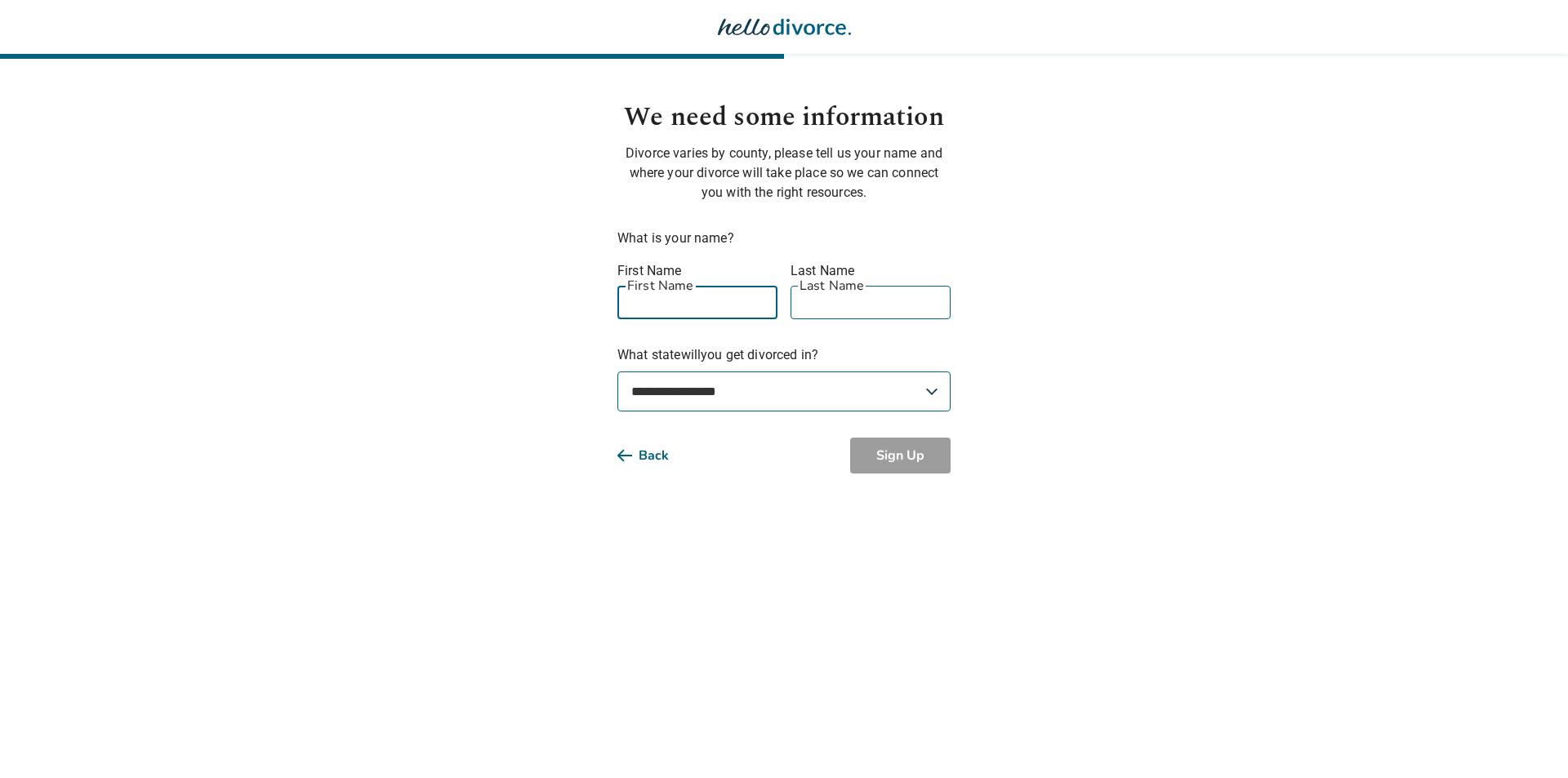 type on "******" 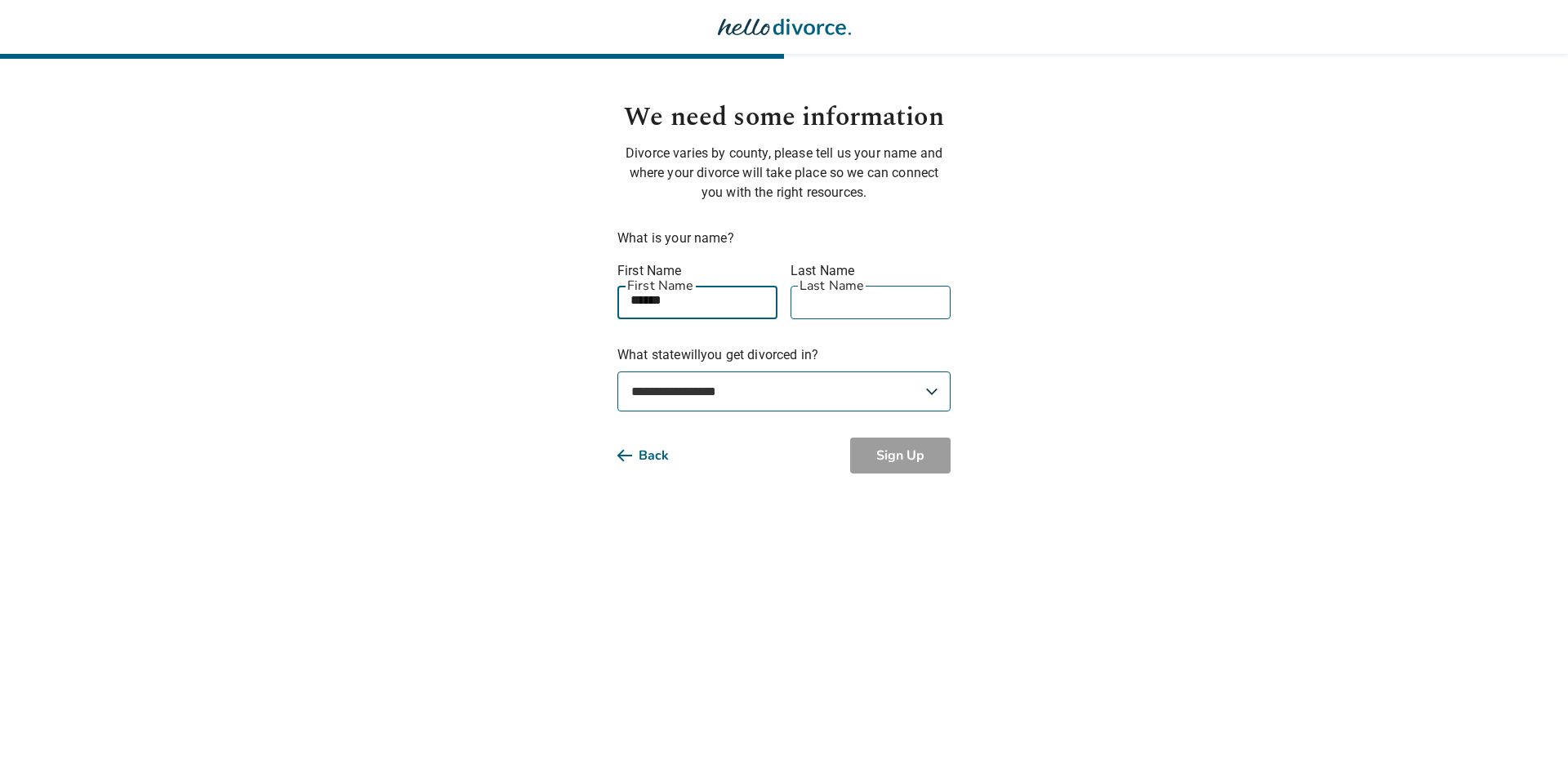type on "*********" 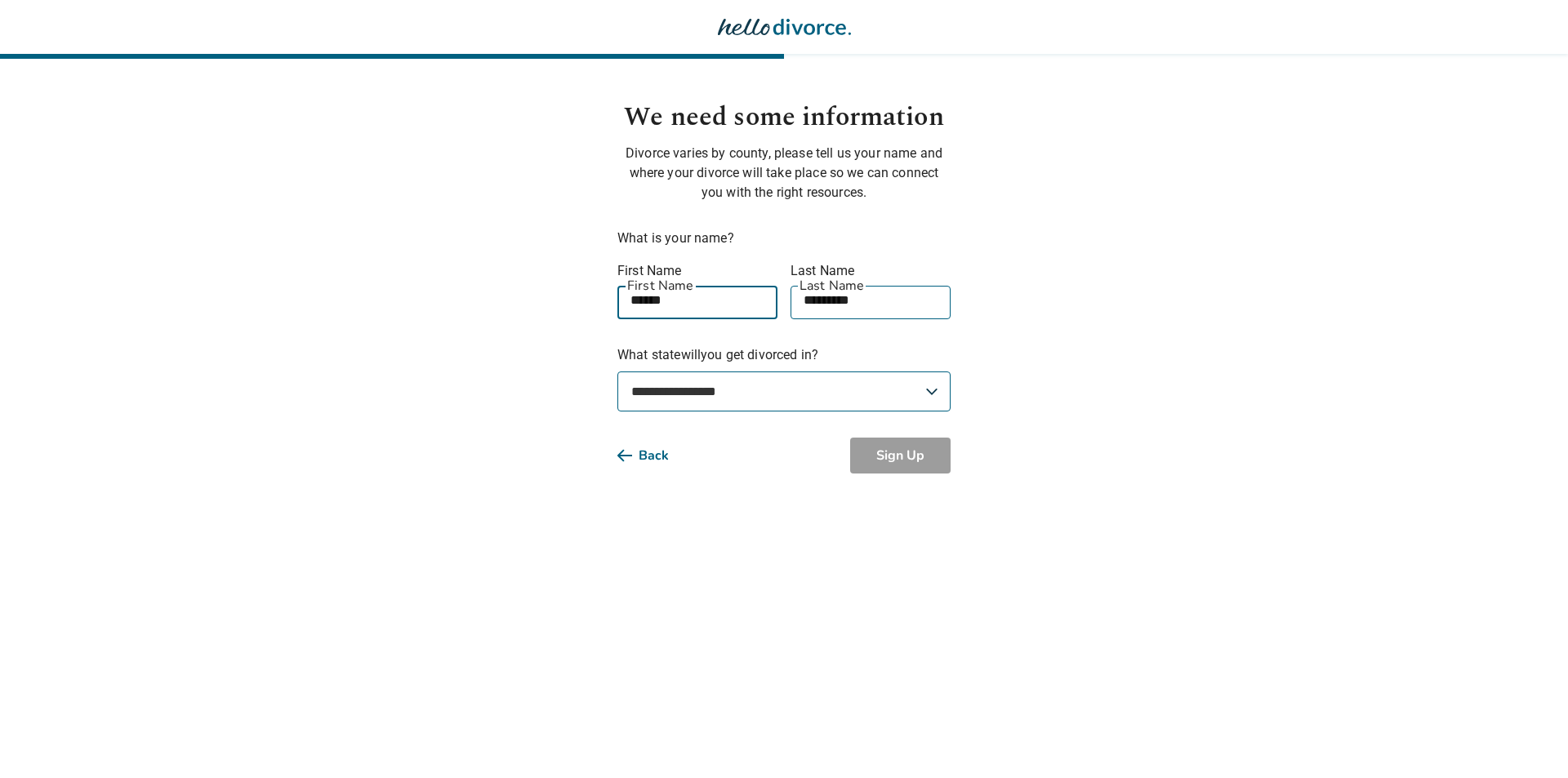 select on "**" 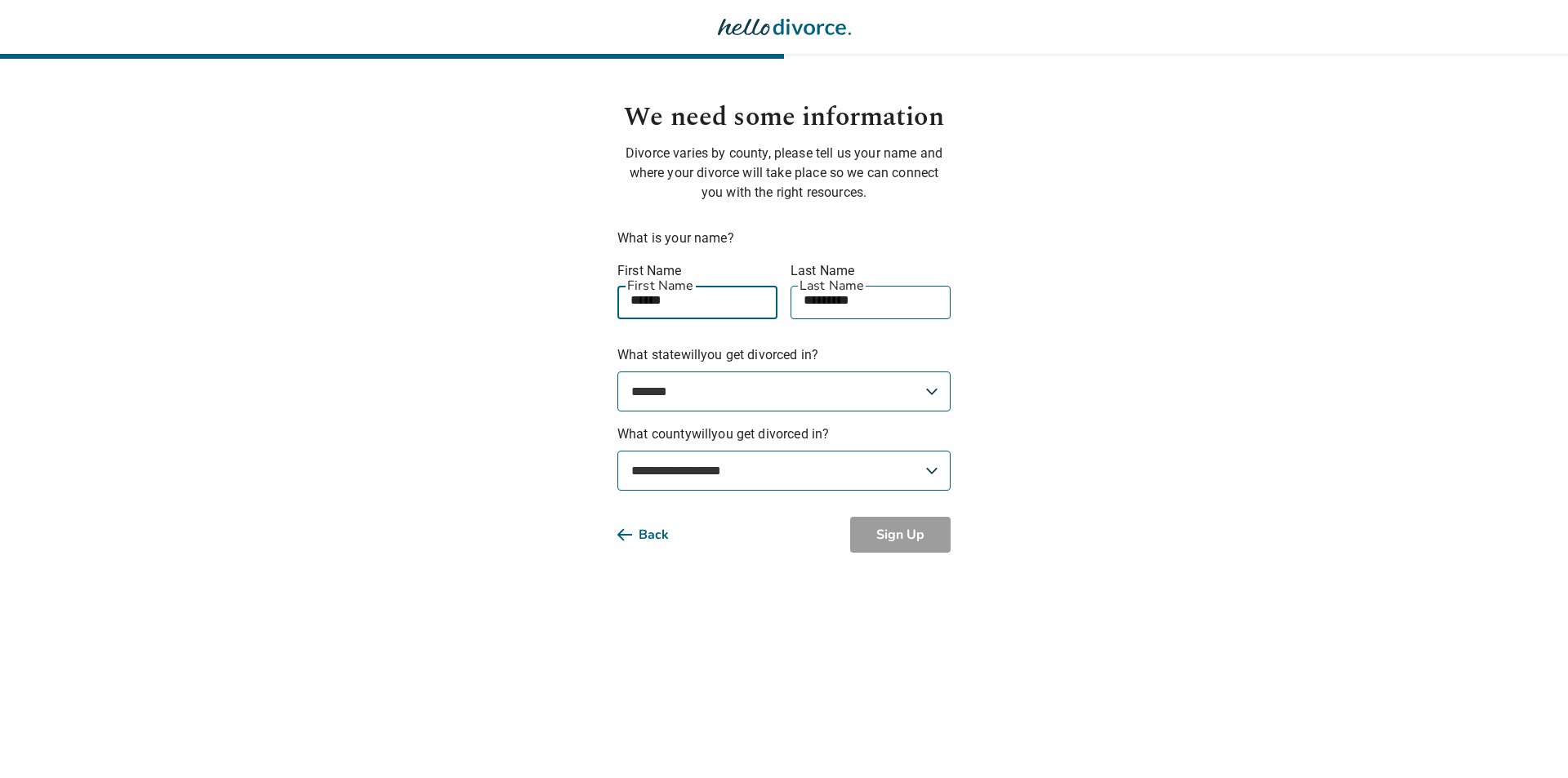 click on "**********" at bounding box center [784, 470] 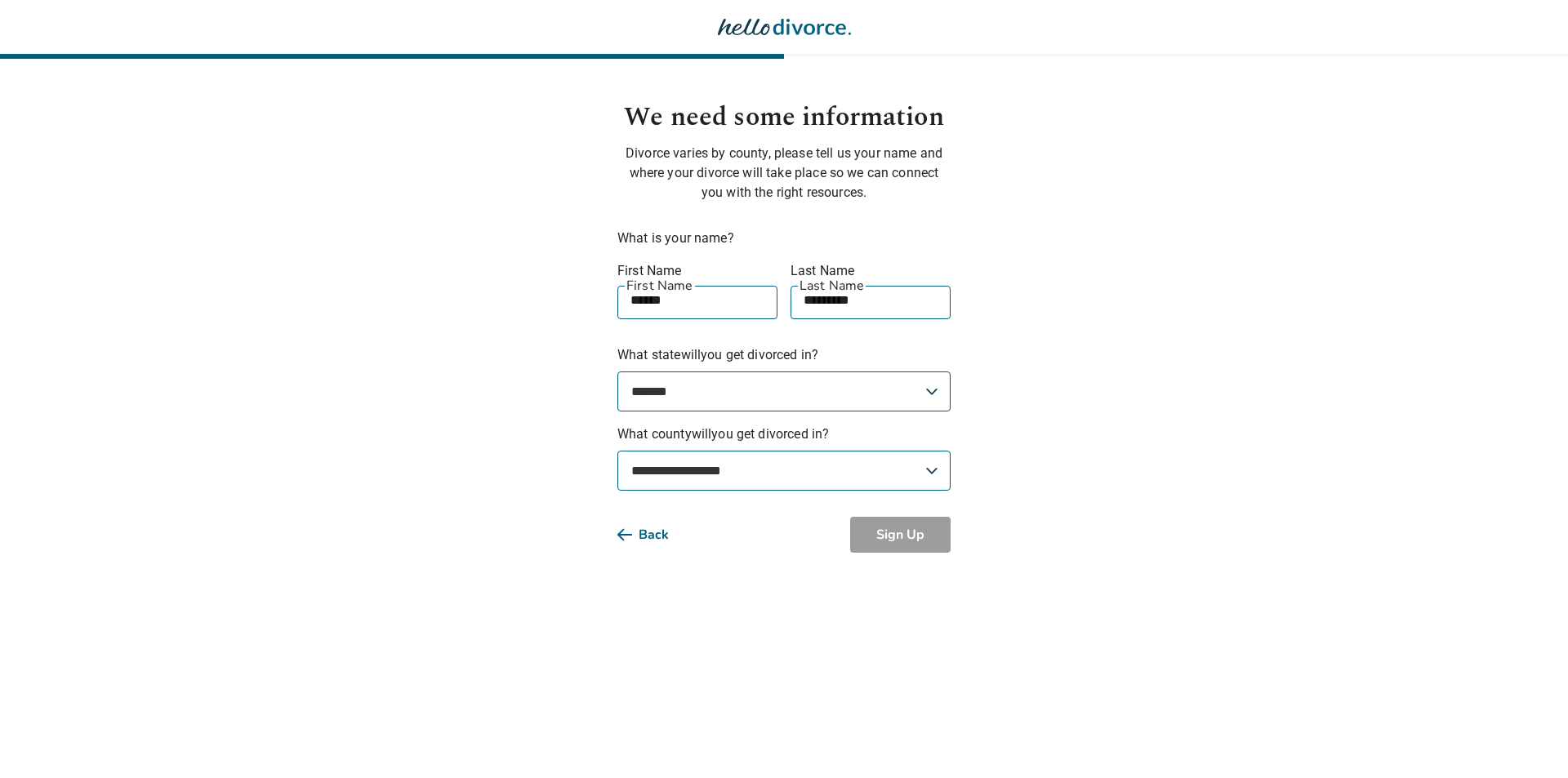 select on "**********" 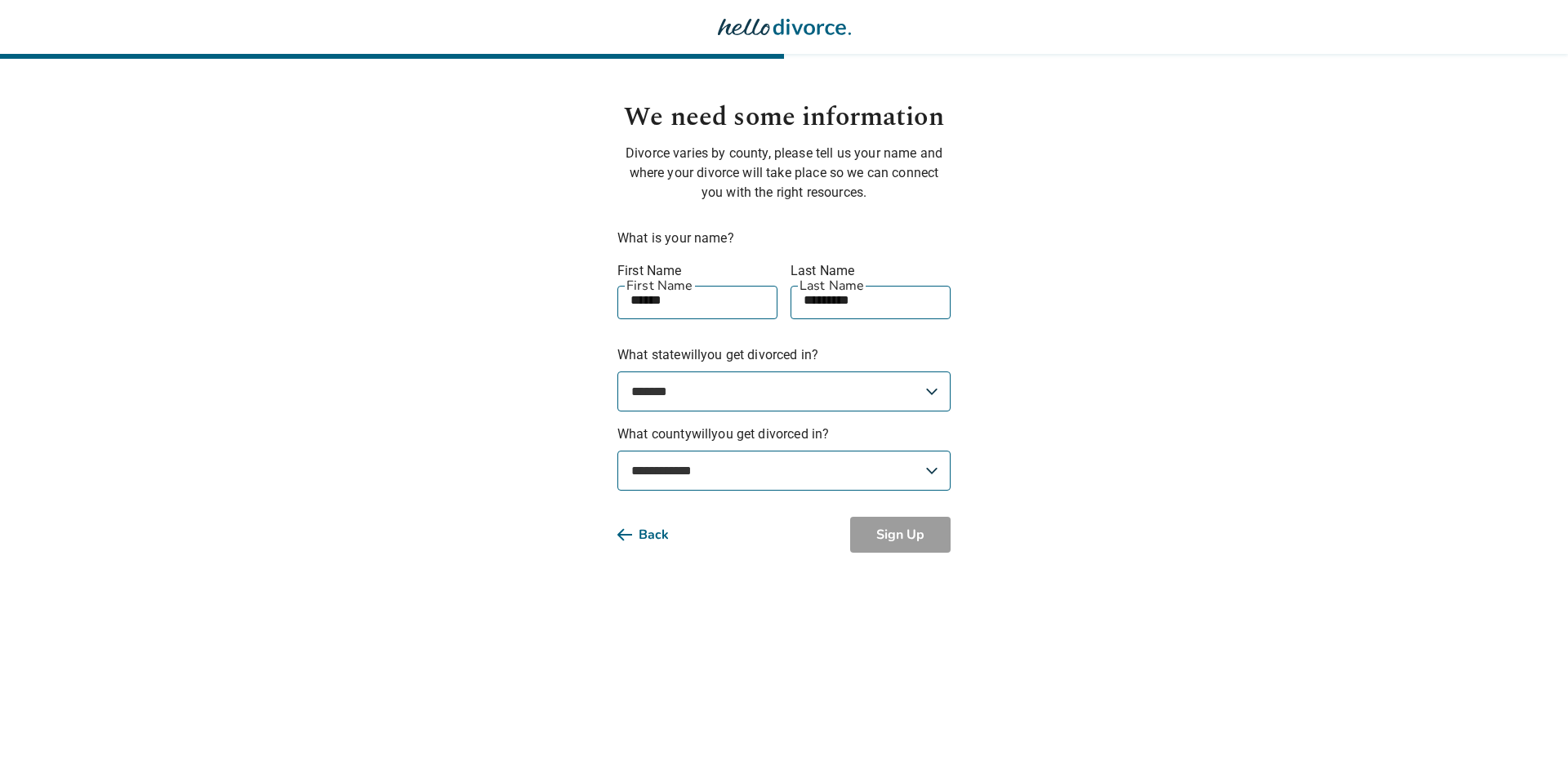 click on "**********" at bounding box center (784, 470) 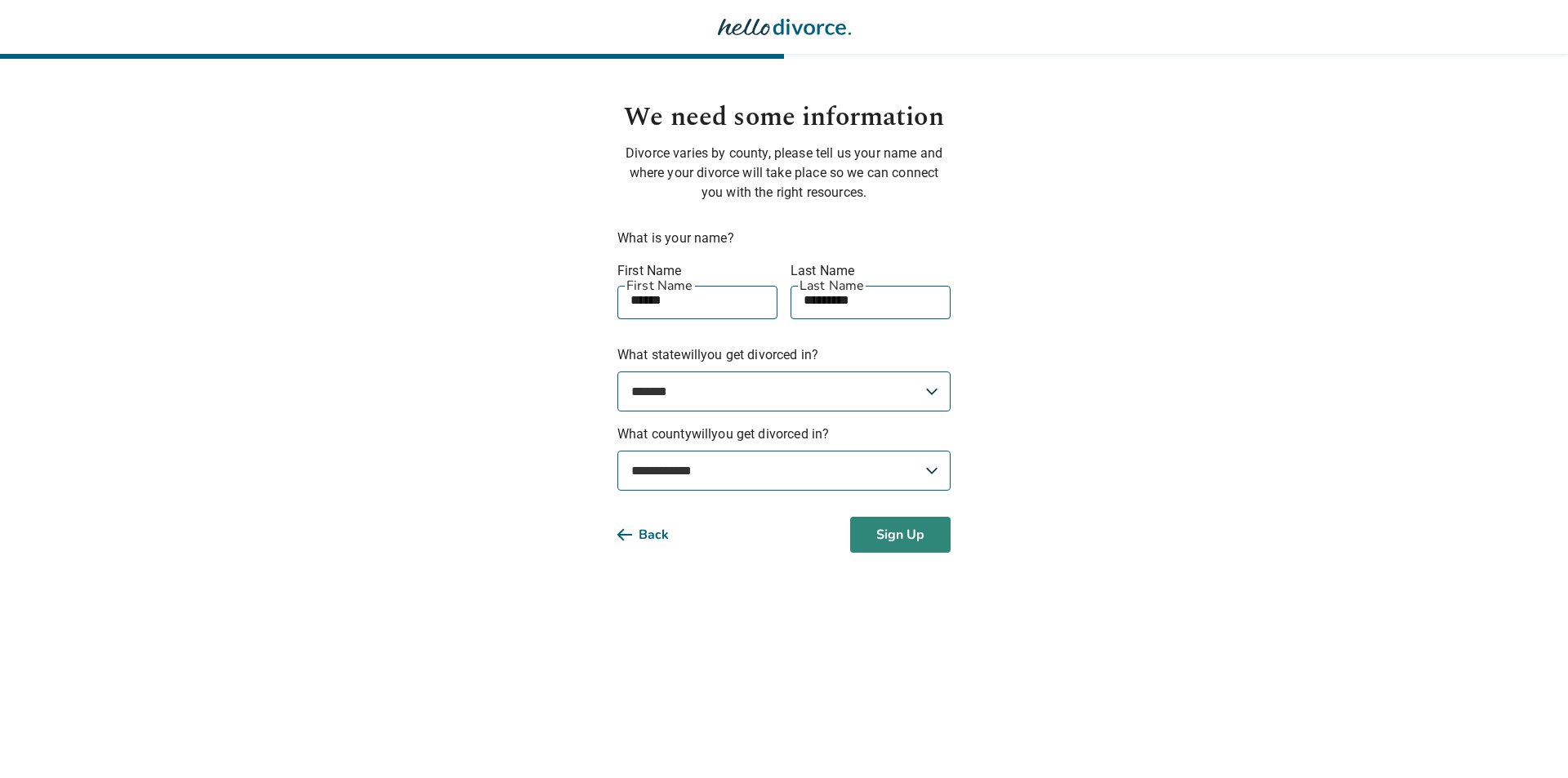 click on "Sign Up" at bounding box center [900, 535] 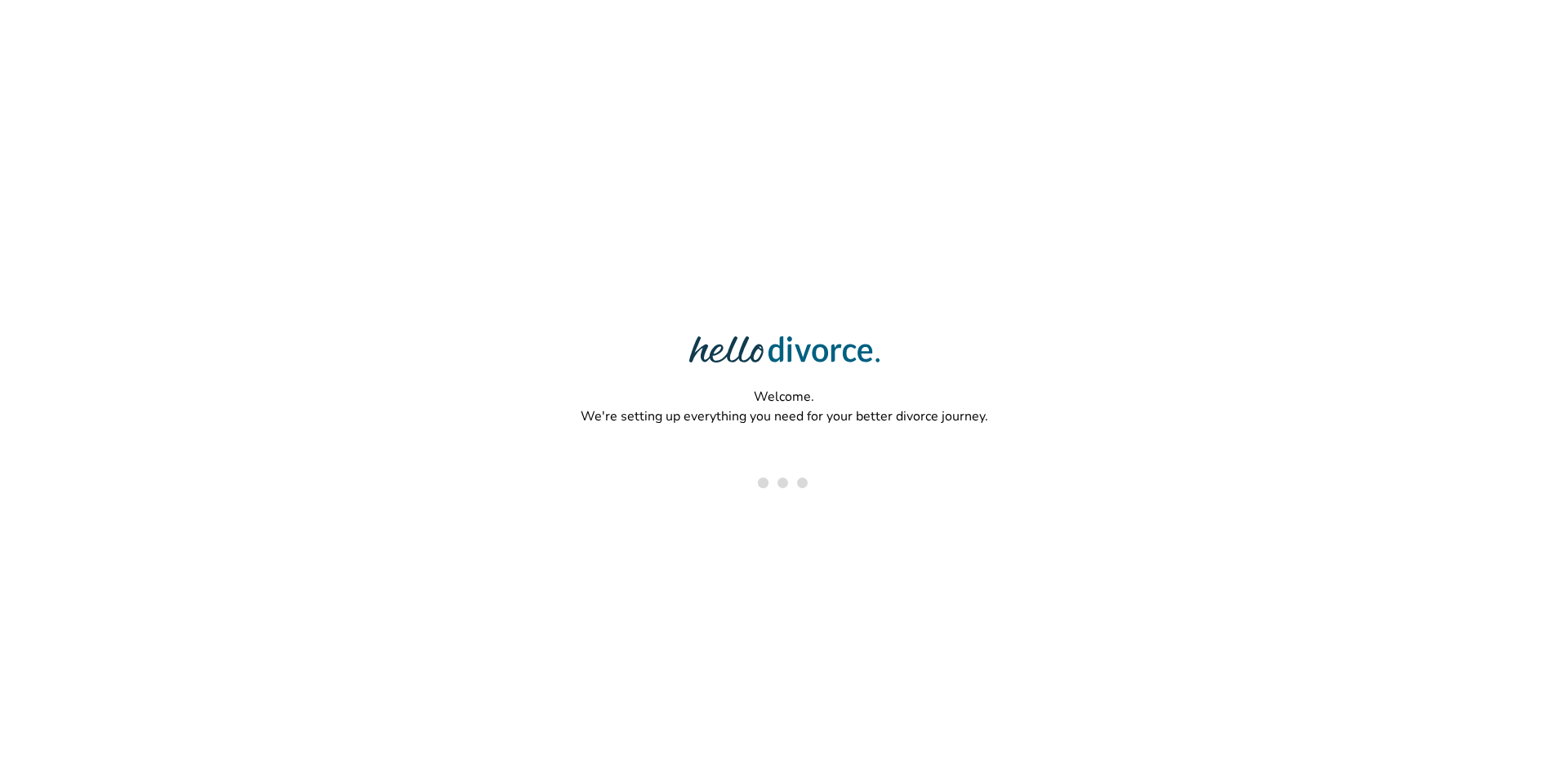 scroll, scrollTop: 0, scrollLeft: 0, axis: both 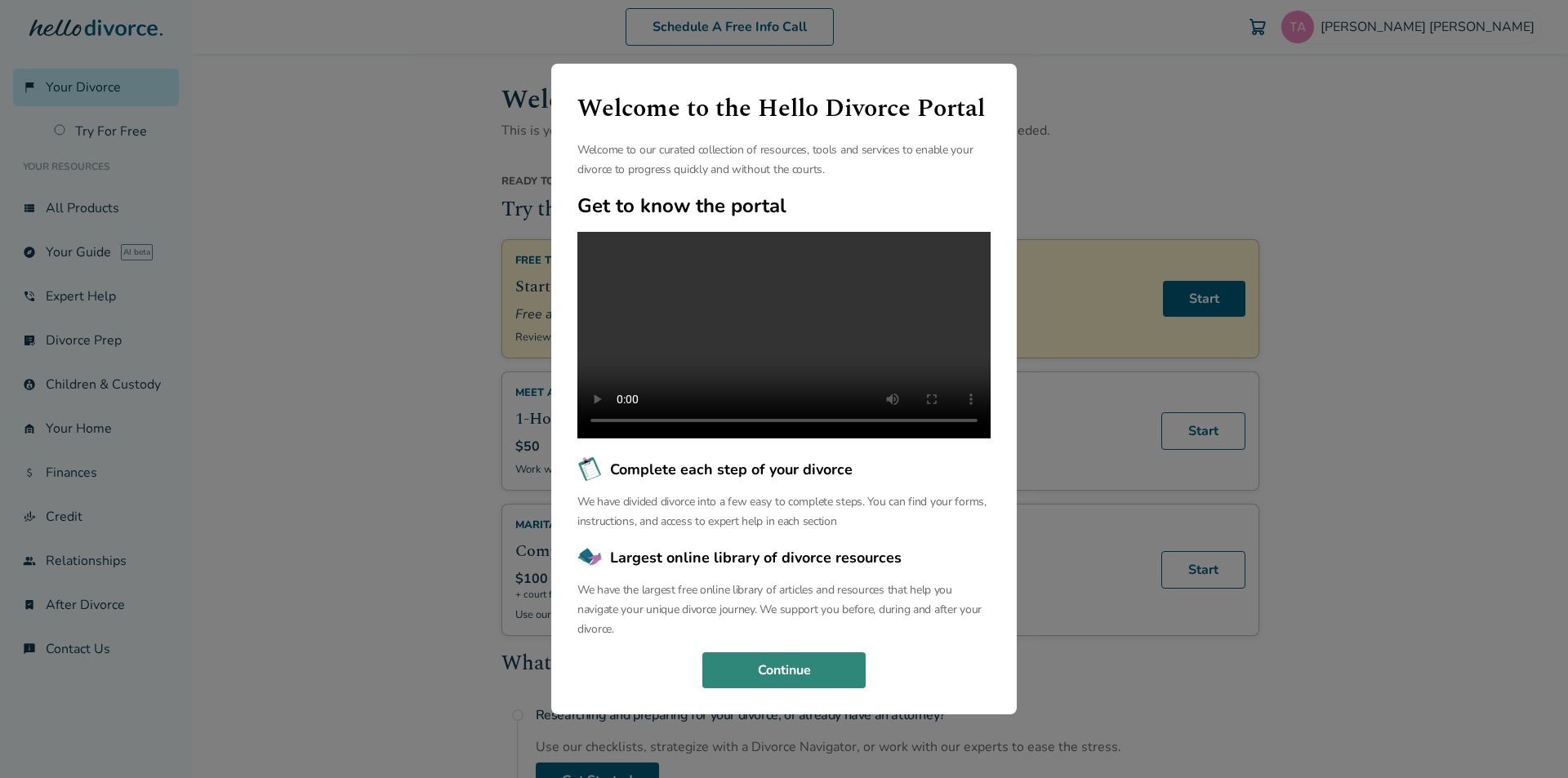 click on "Continue" at bounding box center (784, 670) 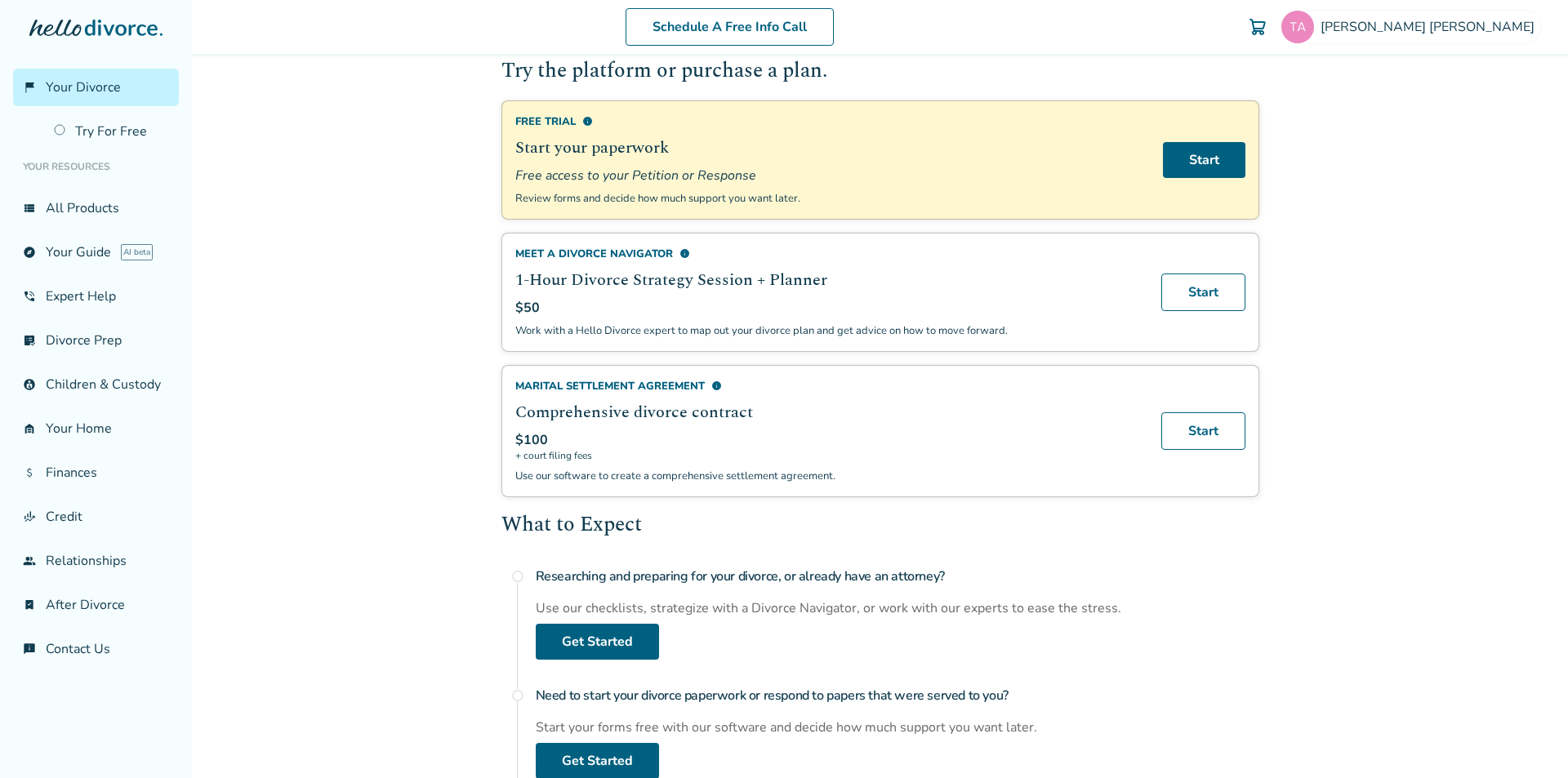 scroll, scrollTop: 0, scrollLeft: 0, axis: both 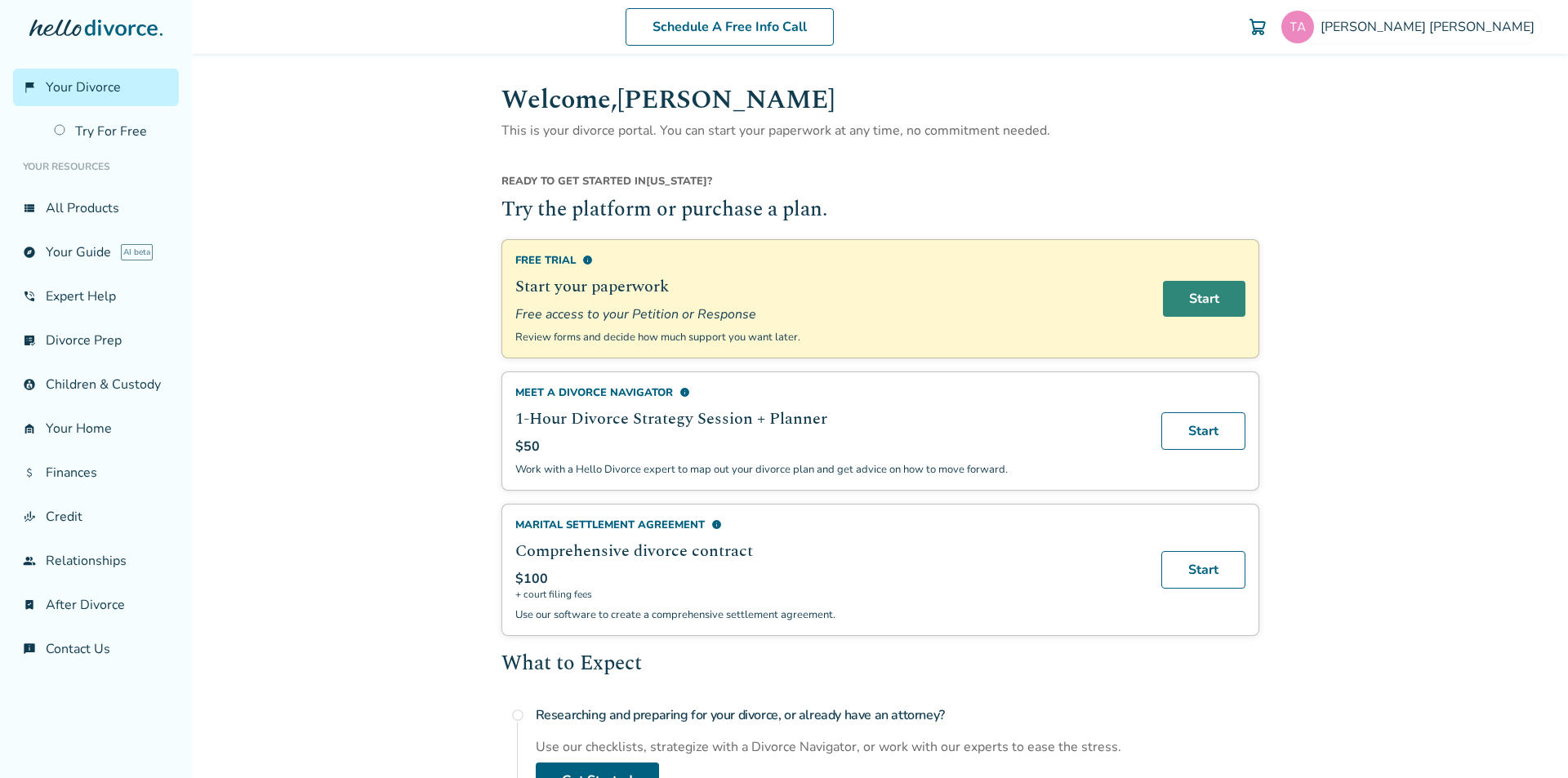 click on "Start" at bounding box center [1204, 299] 